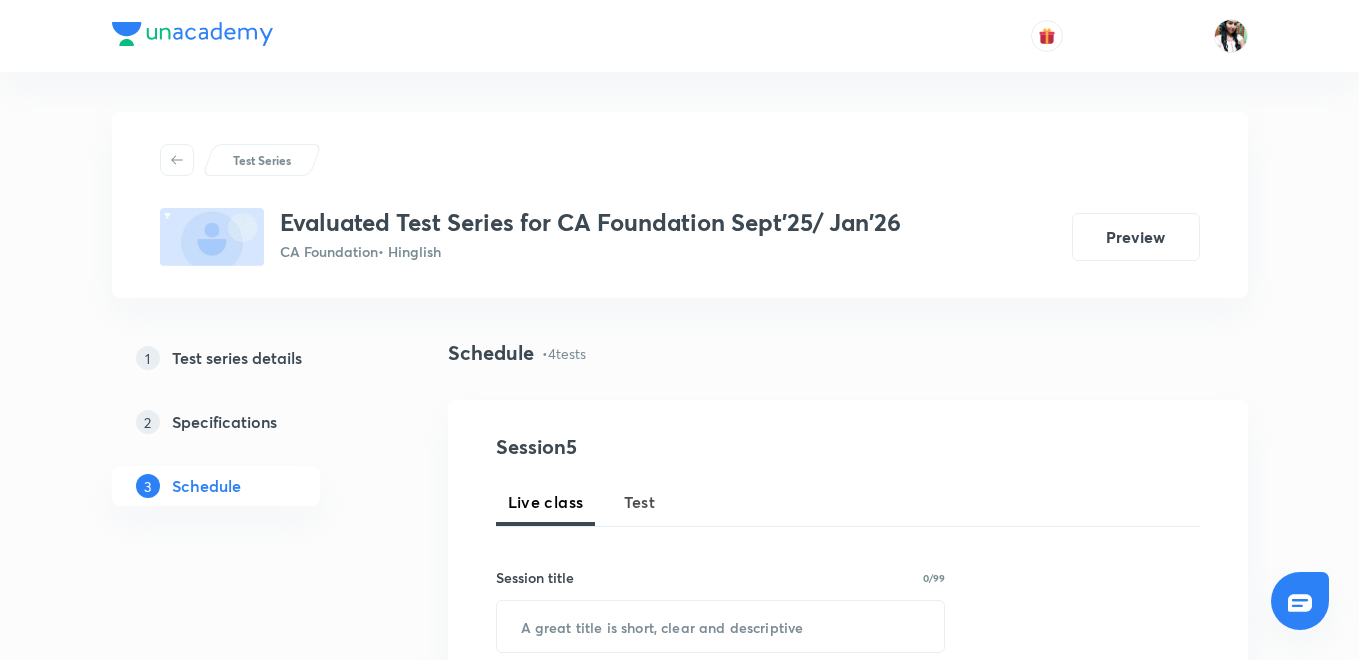 scroll, scrollTop: 0, scrollLeft: 0, axis: both 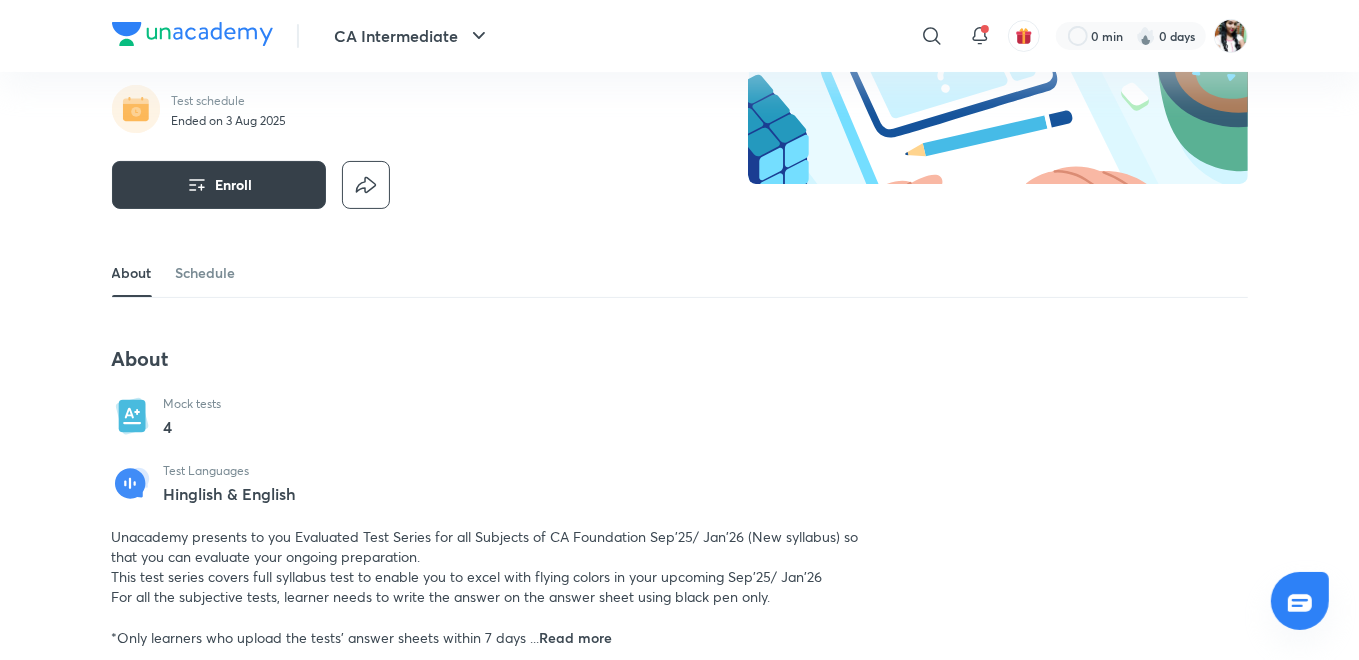 click 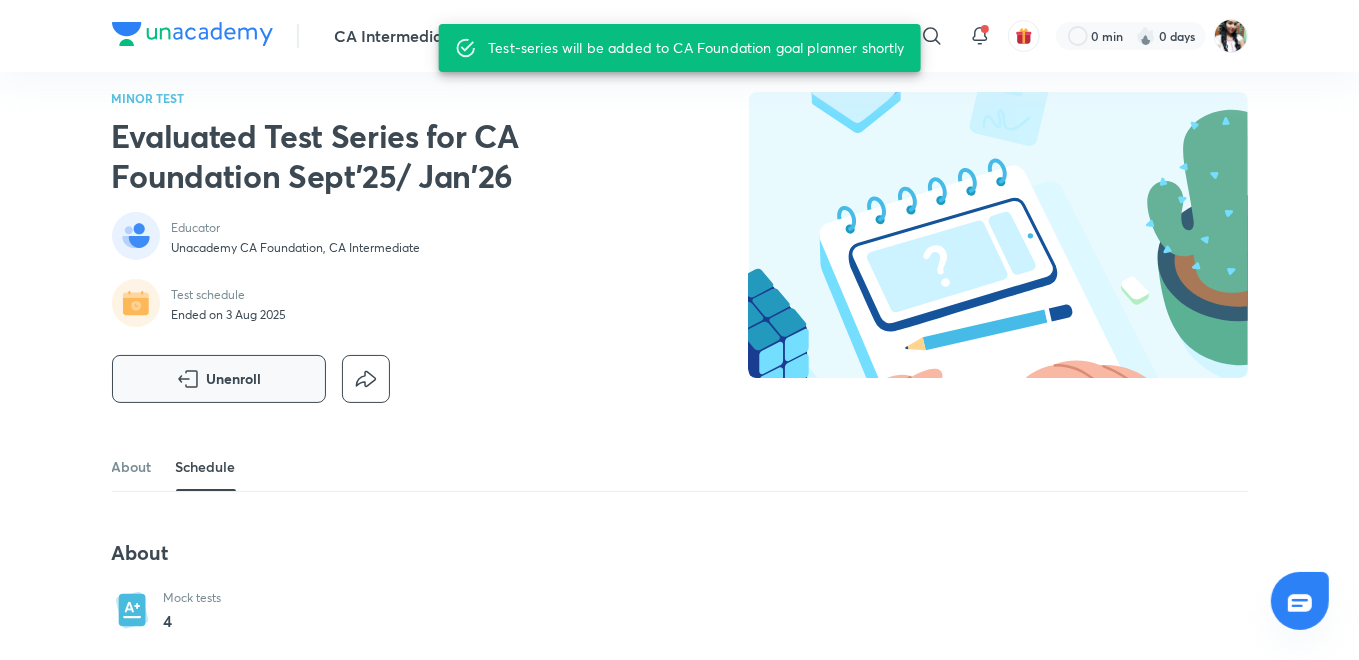 scroll, scrollTop: 0, scrollLeft: 0, axis: both 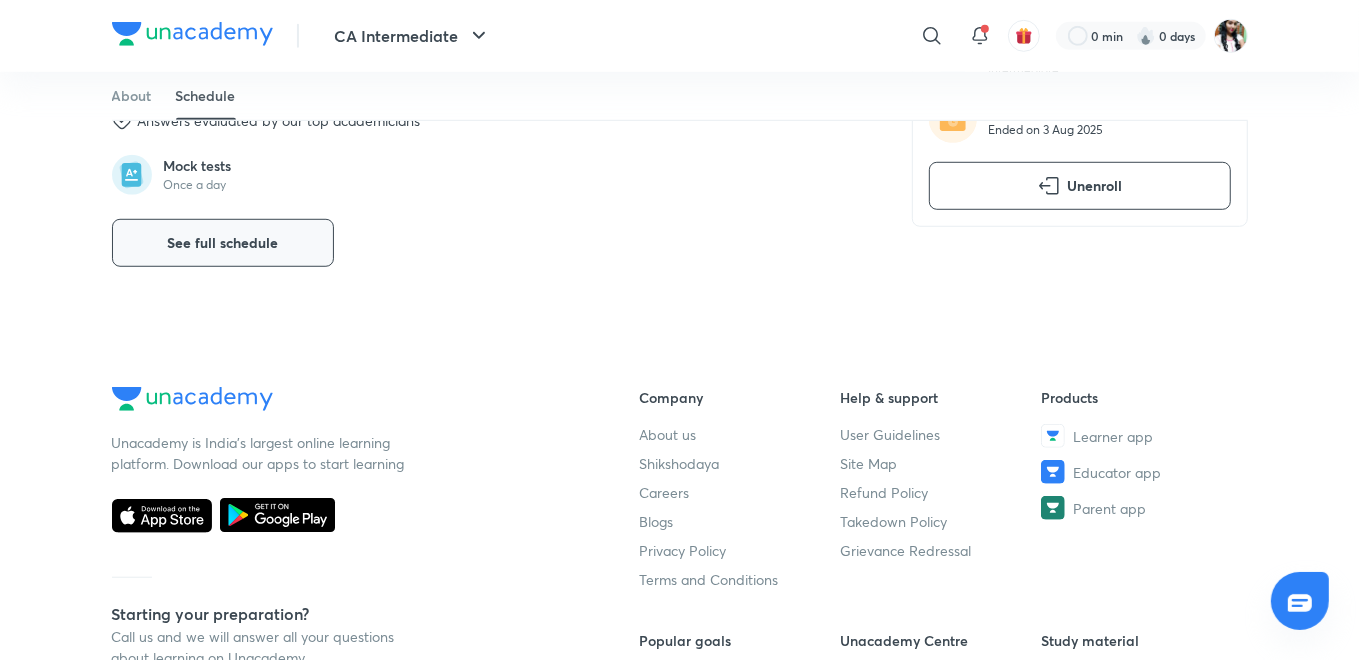 click on "See full schedule" at bounding box center [223, 243] 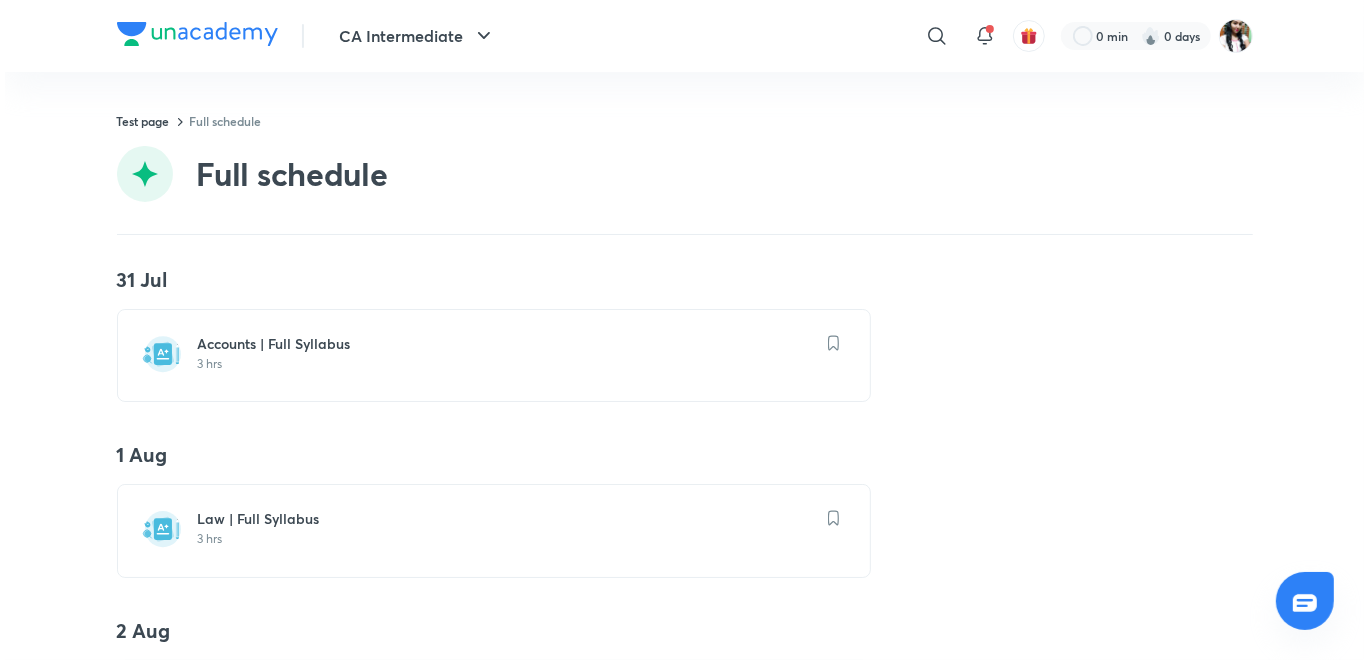scroll, scrollTop: 0, scrollLeft: 0, axis: both 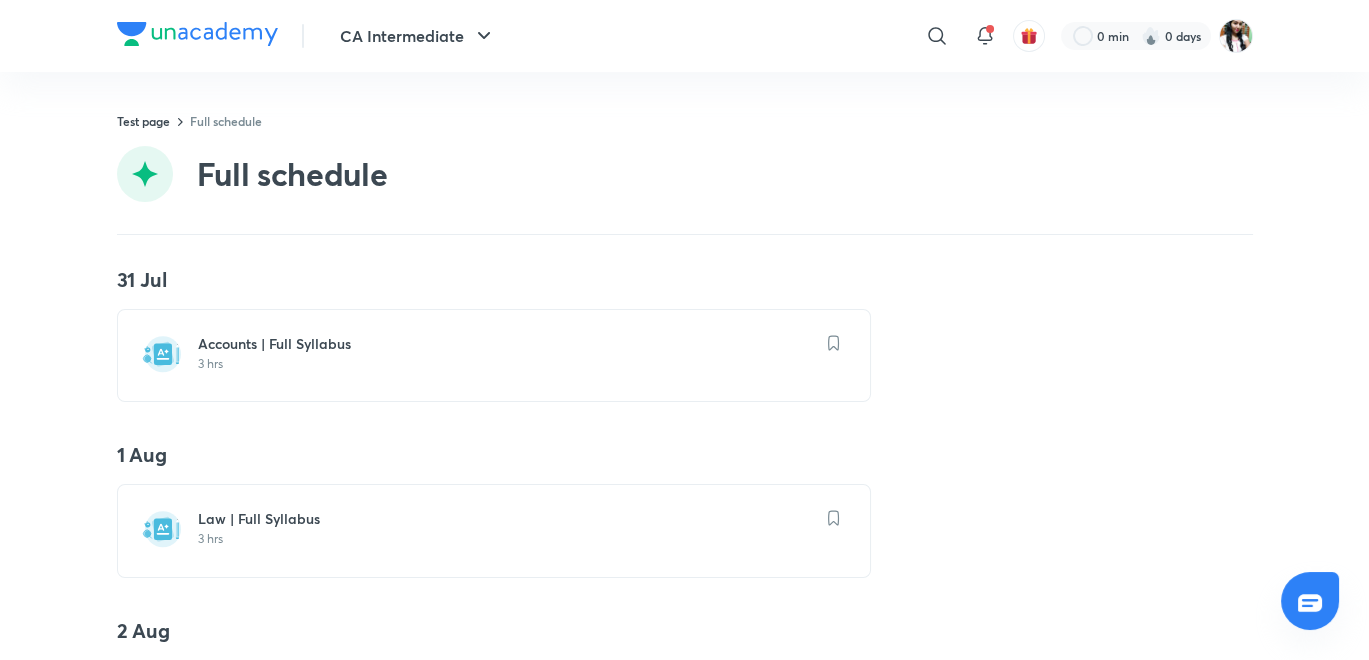 click on "3 hrs" at bounding box center (506, 364) 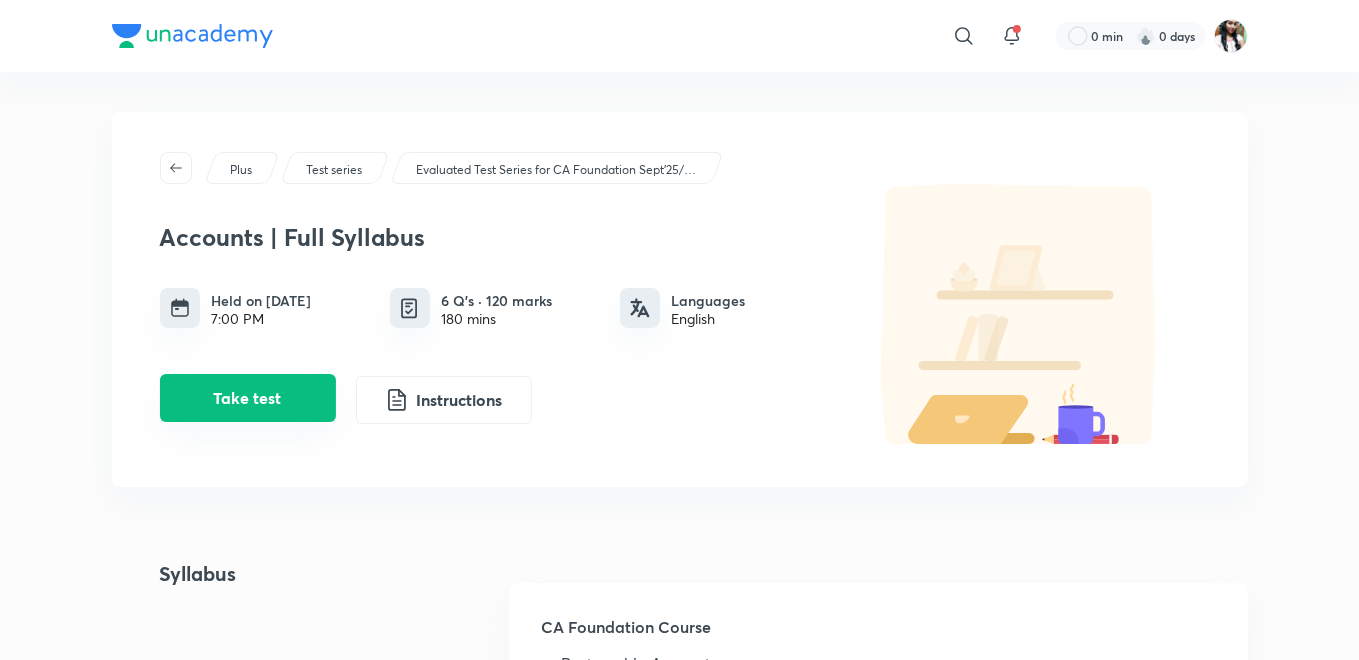 click on "Take test" at bounding box center [248, 398] 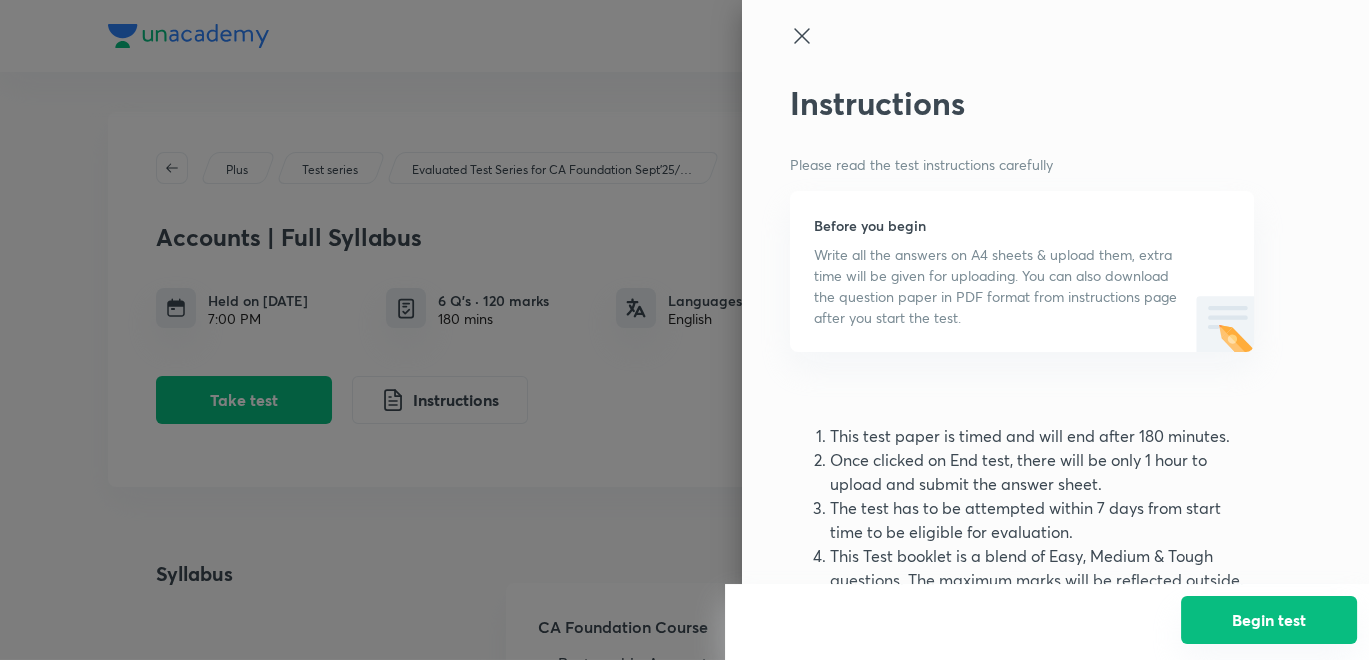 click on "Begin test" at bounding box center (1269, 620) 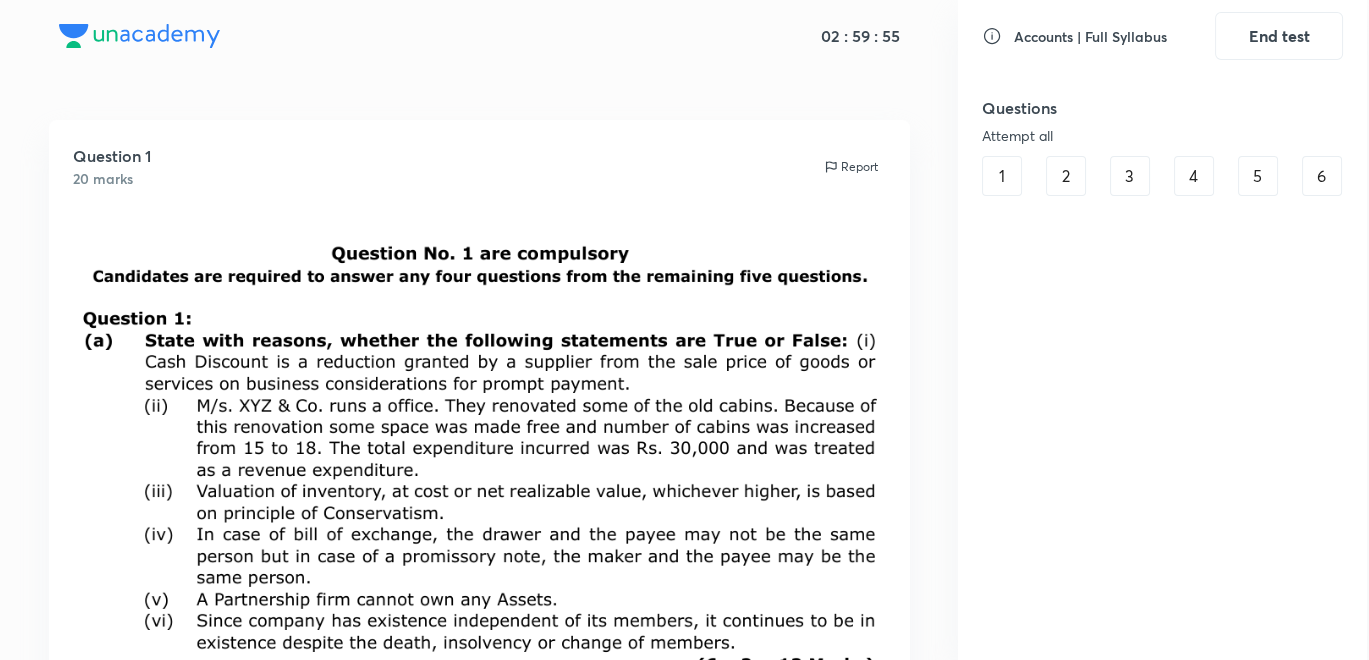 click on "5" at bounding box center [1258, 176] 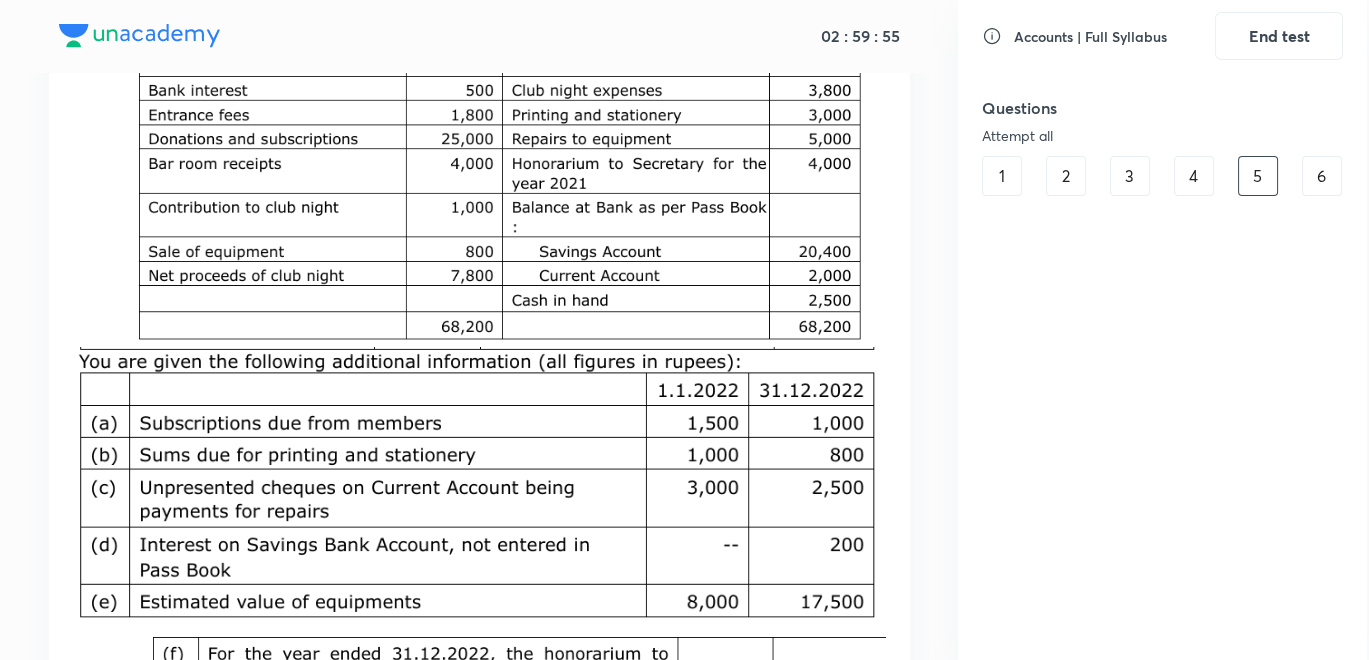 scroll, scrollTop: 7500, scrollLeft: 0, axis: vertical 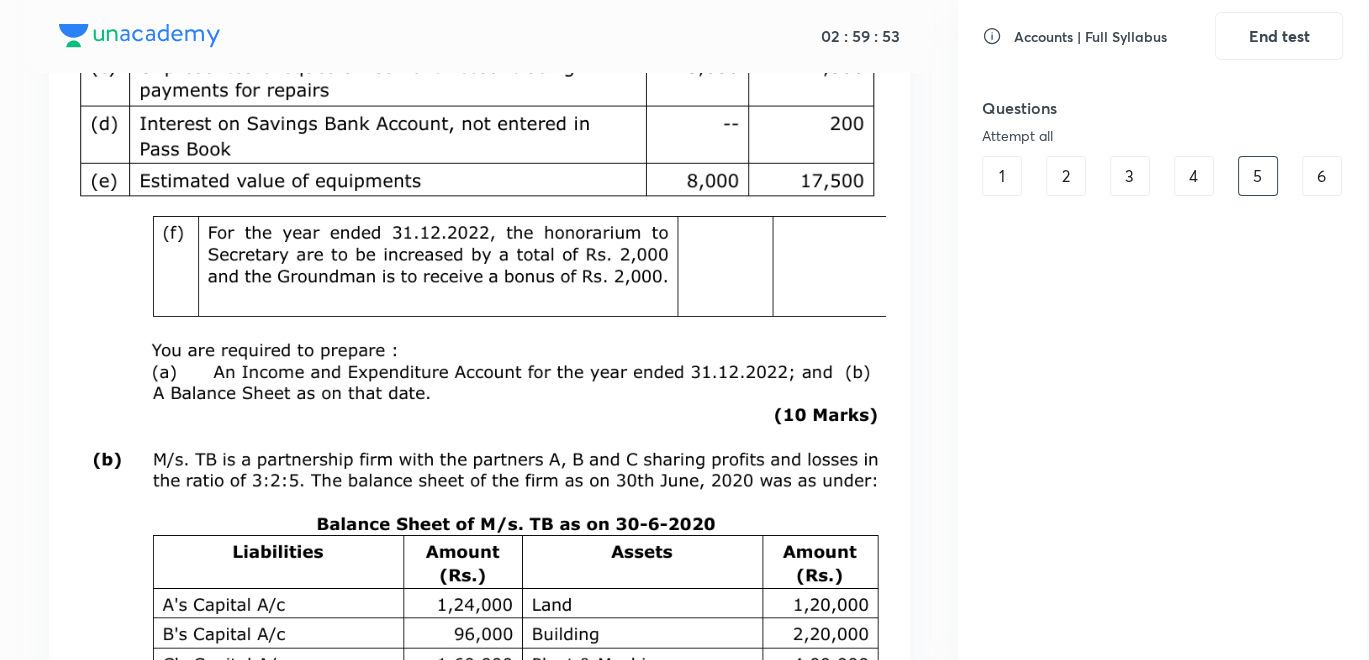 click on "6" at bounding box center (1322, 176) 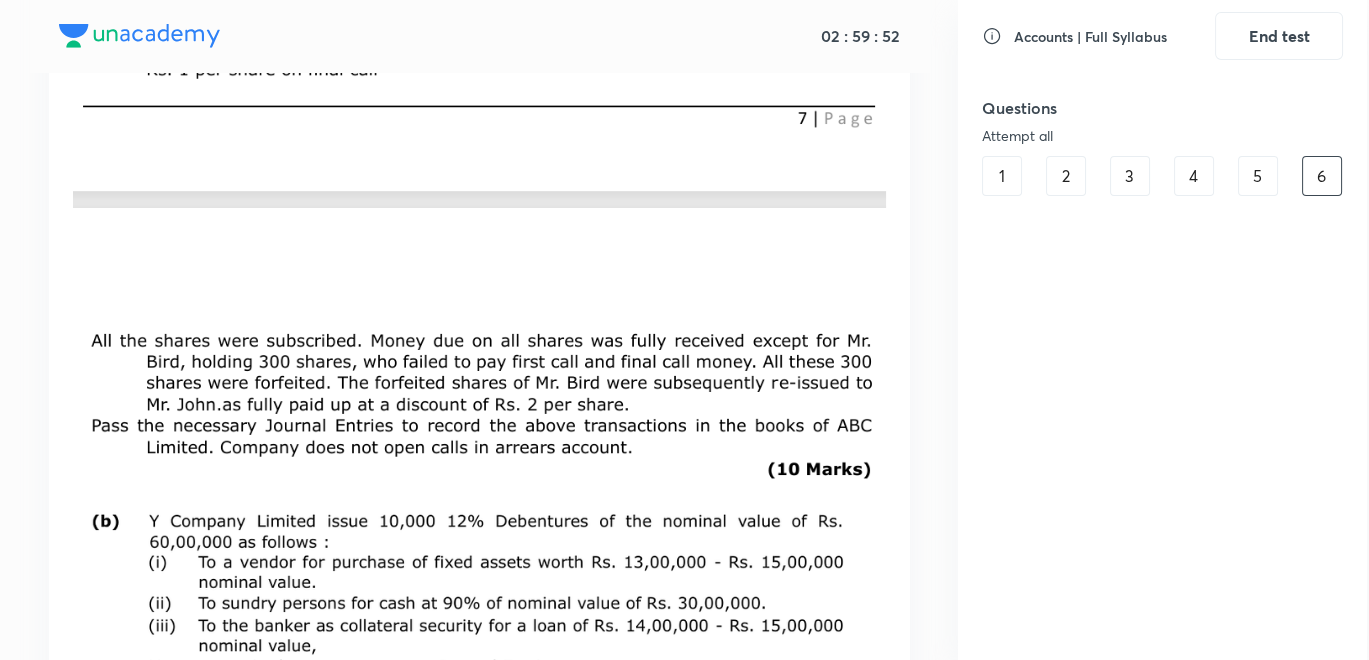 scroll, scrollTop: 9088, scrollLeft: 0, axis: vertical 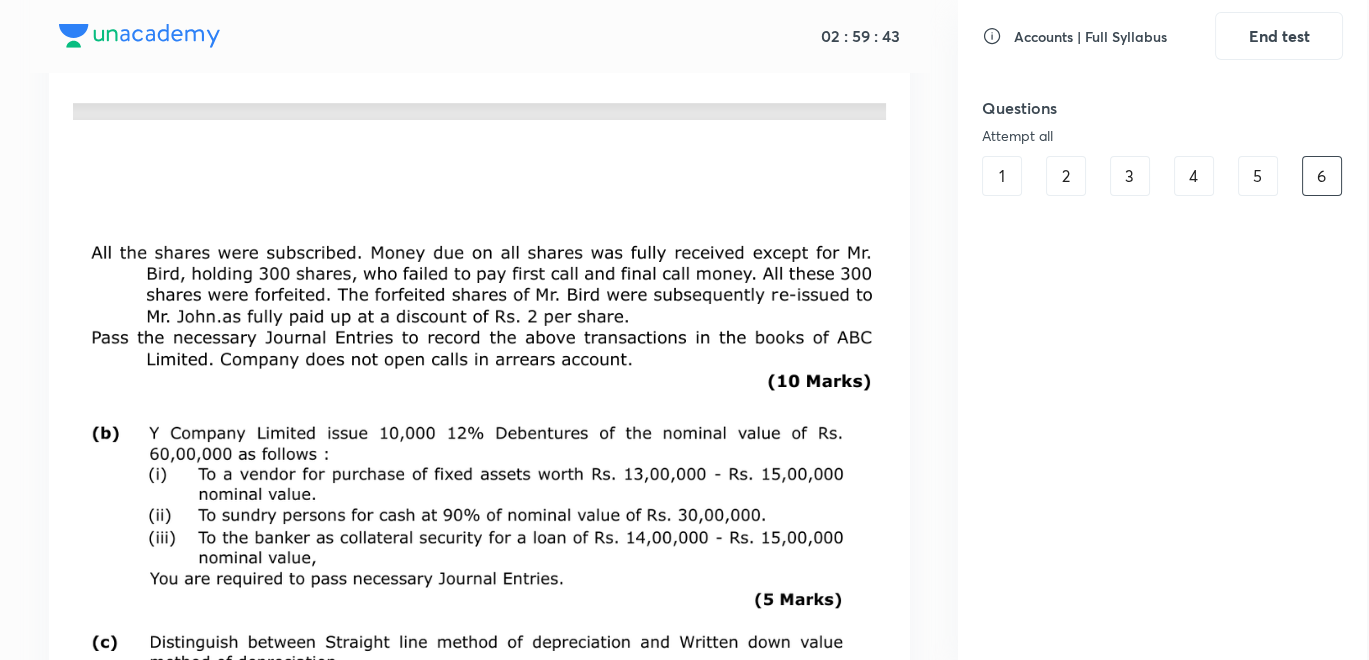 click on "1" at bounding box center (1002, 176) 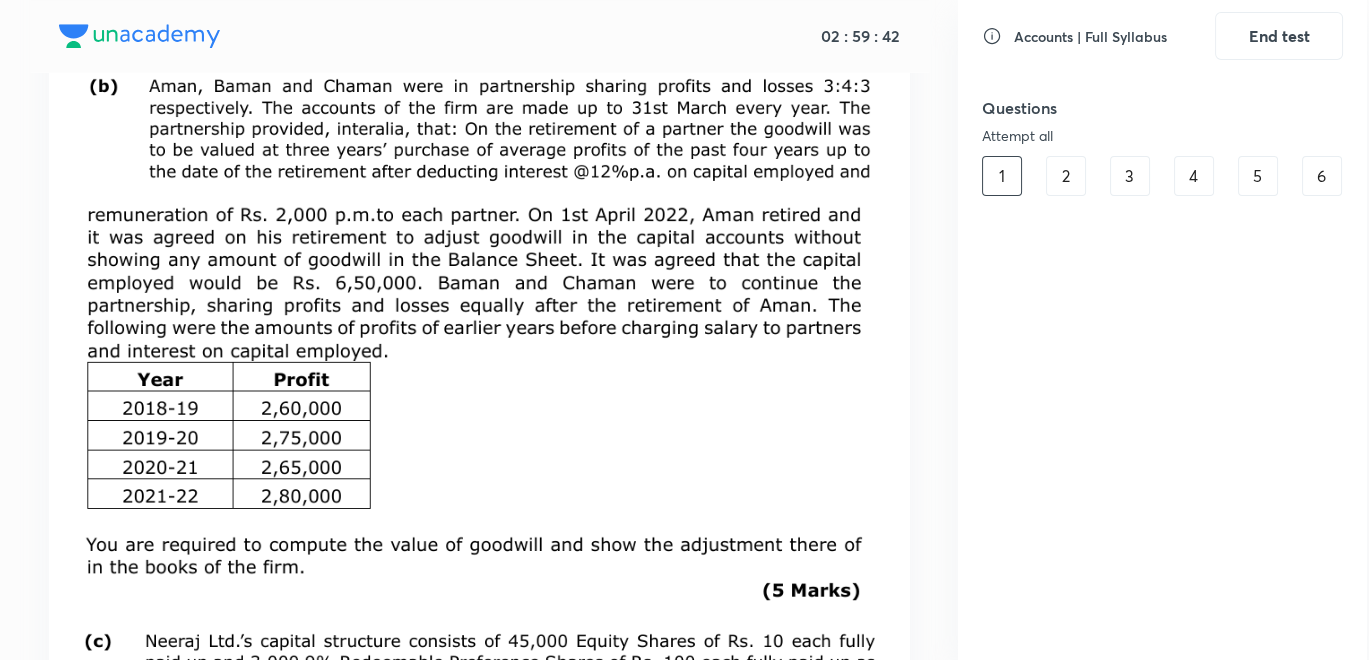 scroll, scrollTop: 313, scrollLeft: 0, axis: vertical 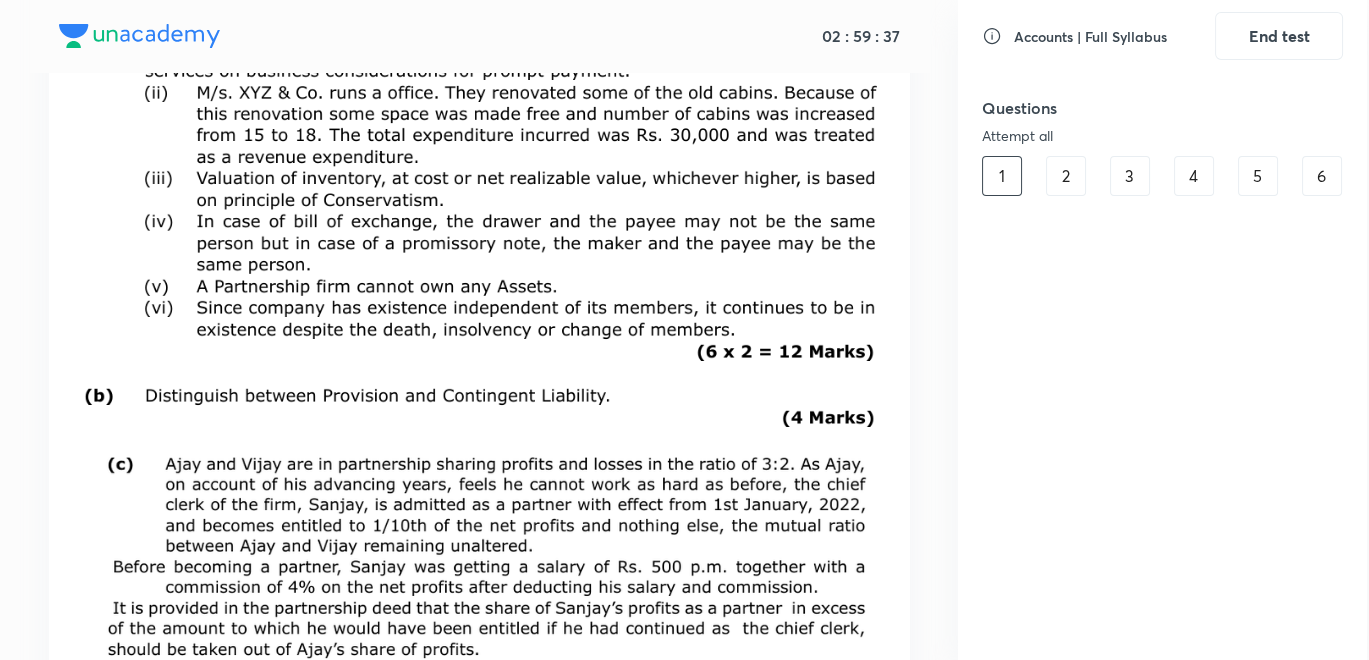drag, startPoint x: 934, startPoint y: 271, endPoint x: 928, endPoint y: 554, distance: 283.0636 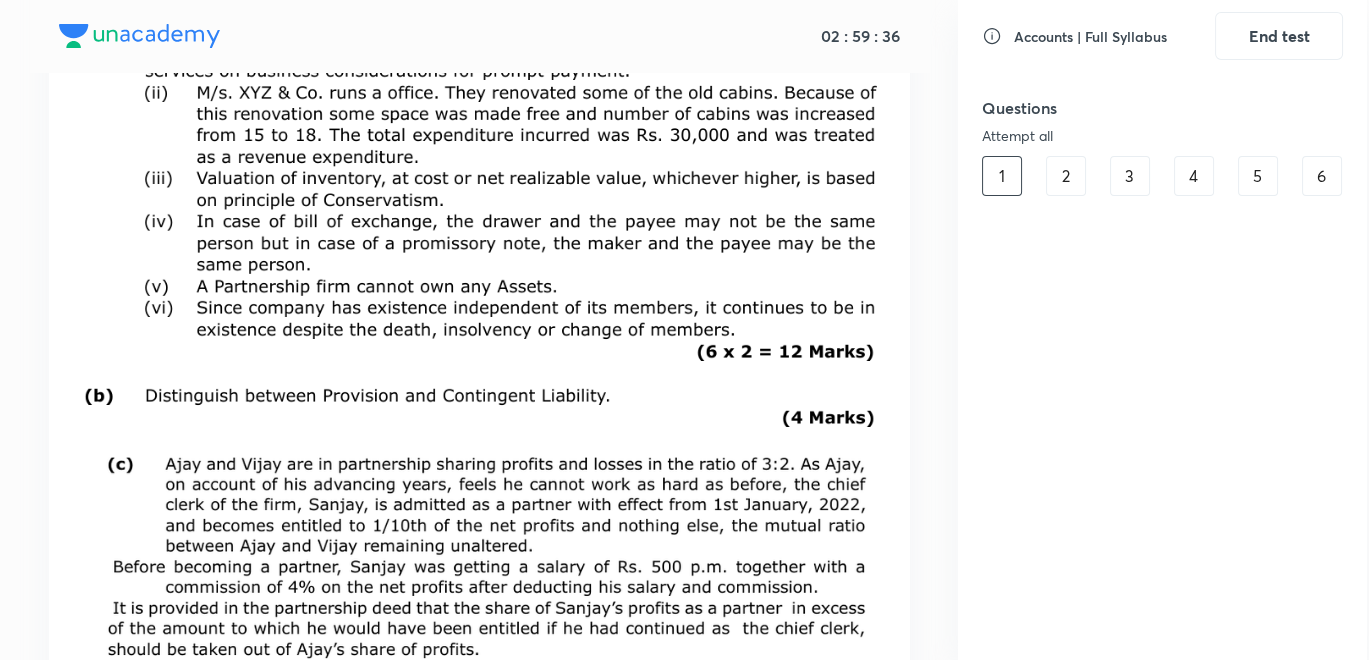 click at bounding box center [479, 214] 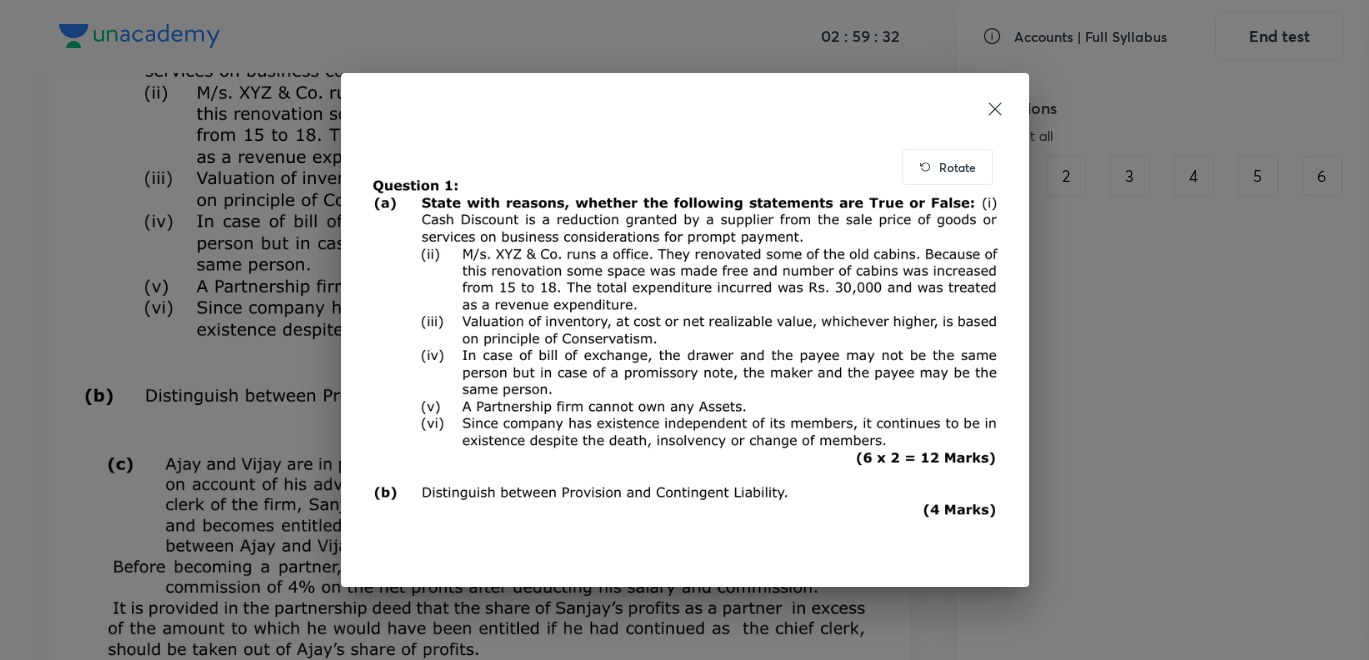 click 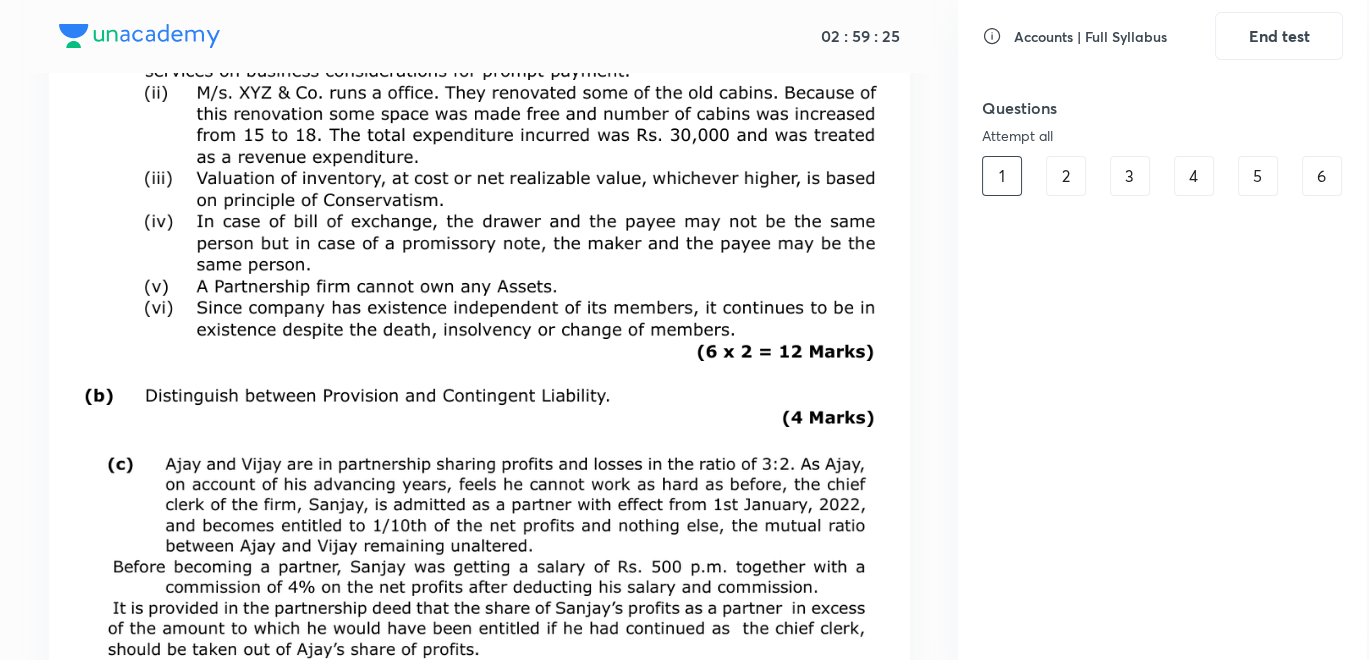 drag, startPoint x: 908, startPoint y: 309, endPoint x: 894, endPoint y: 557, distance: 248.39485 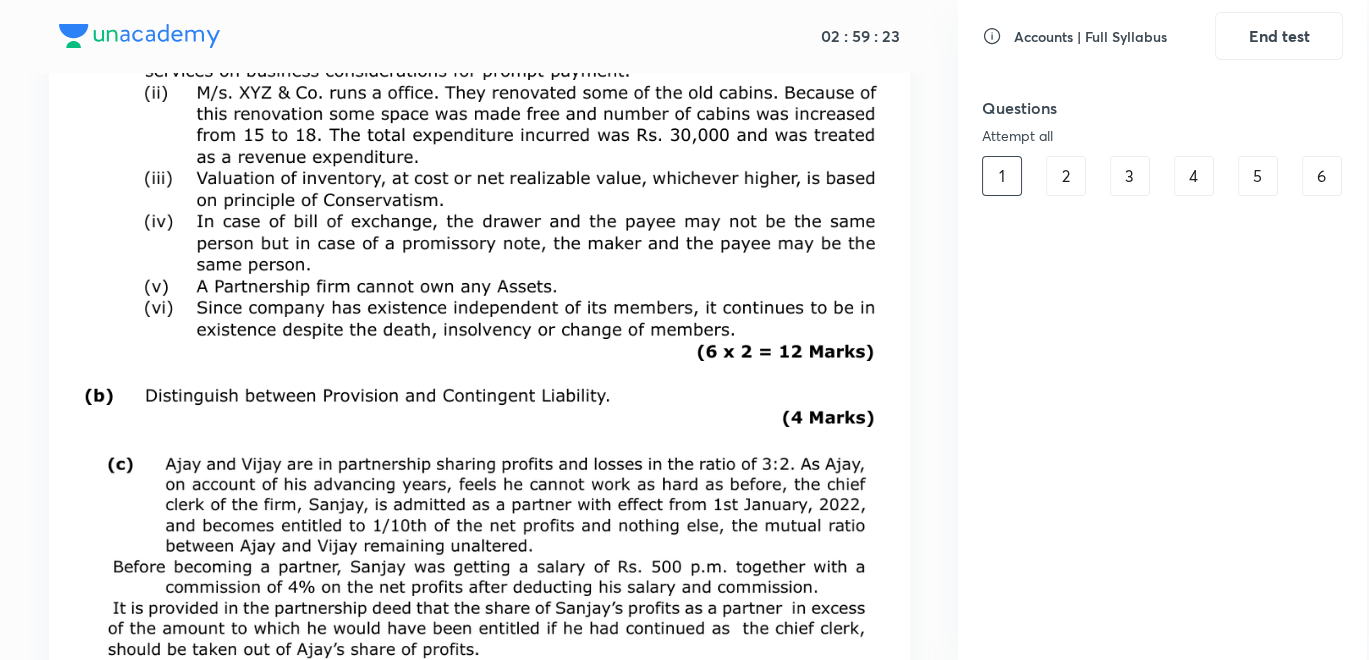 click on "6" at bounding box center [1322, 176] 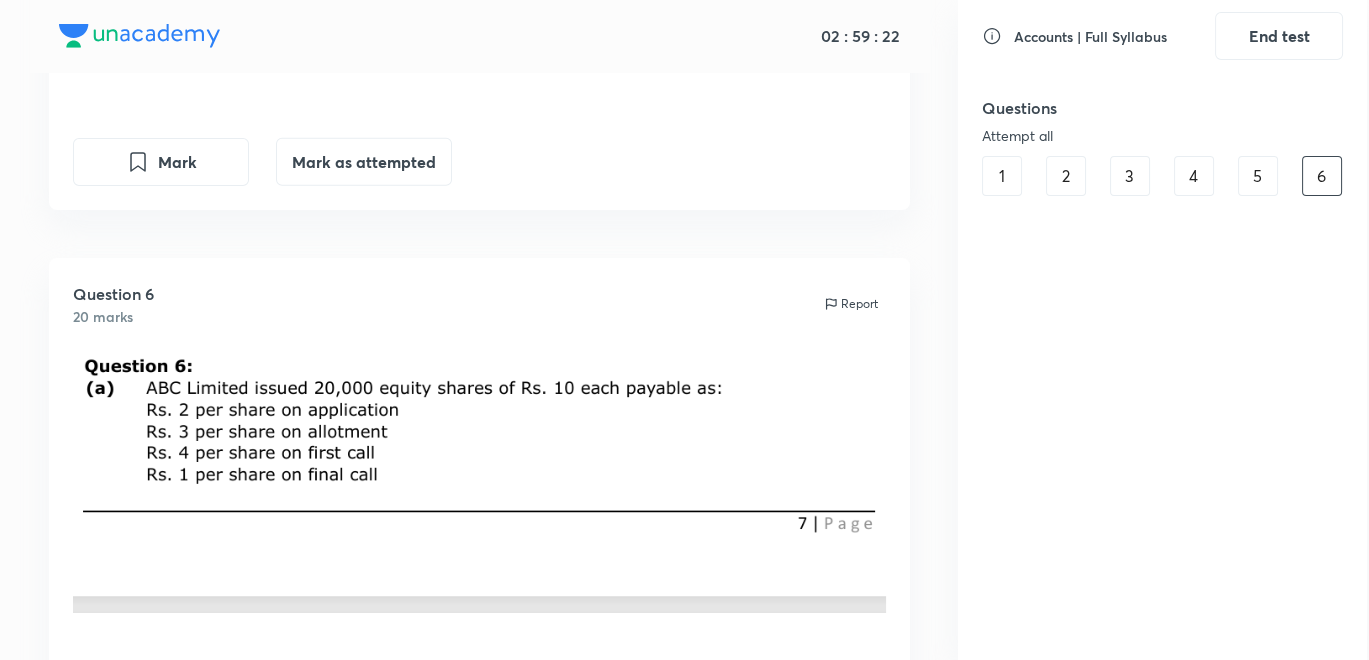 scroll, scrollTop: 9088, scrollLeft: 0, axis: vertical 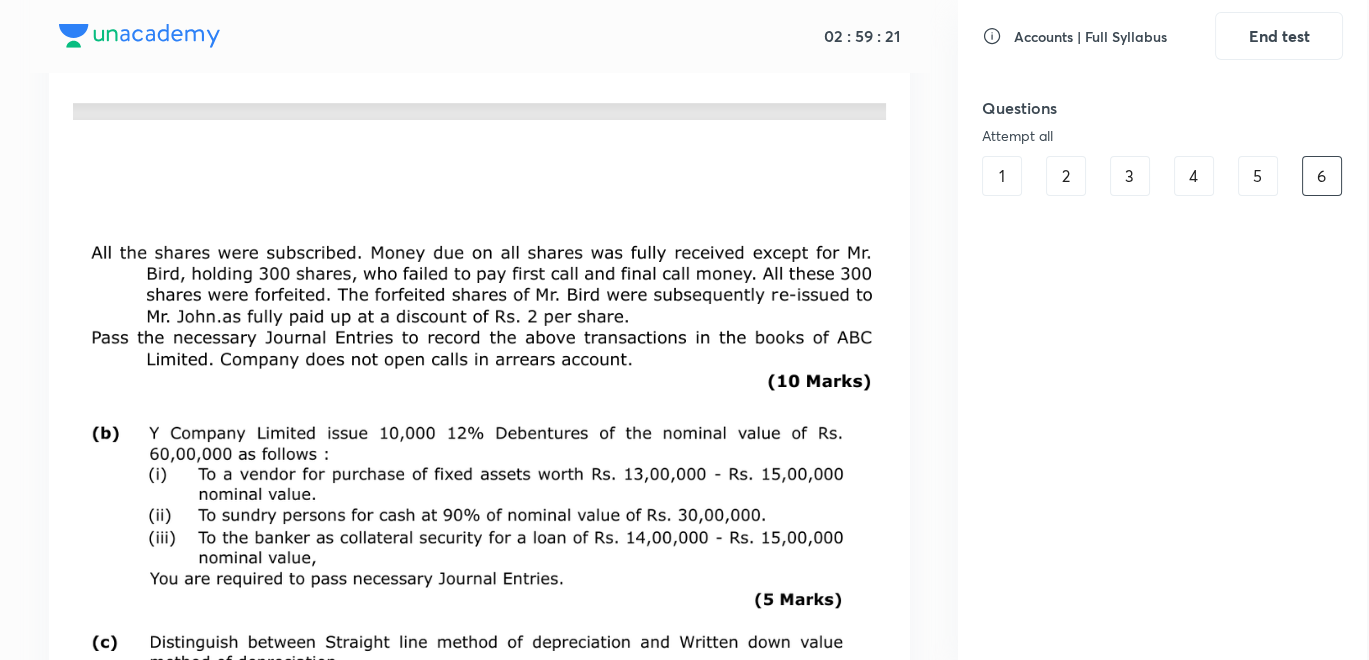 click on "2" at bounding box center (1066, 176) 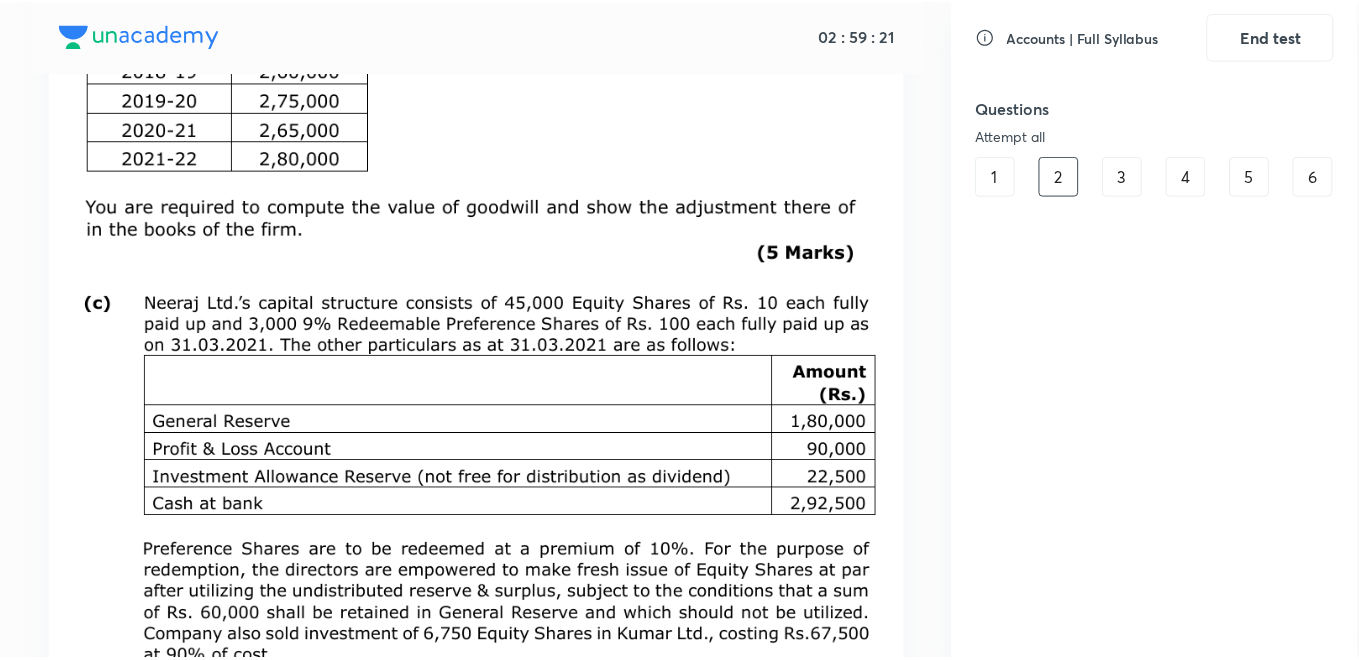 scroll, scrollTop: 2308, scrollLeft: 0, axis: vertical 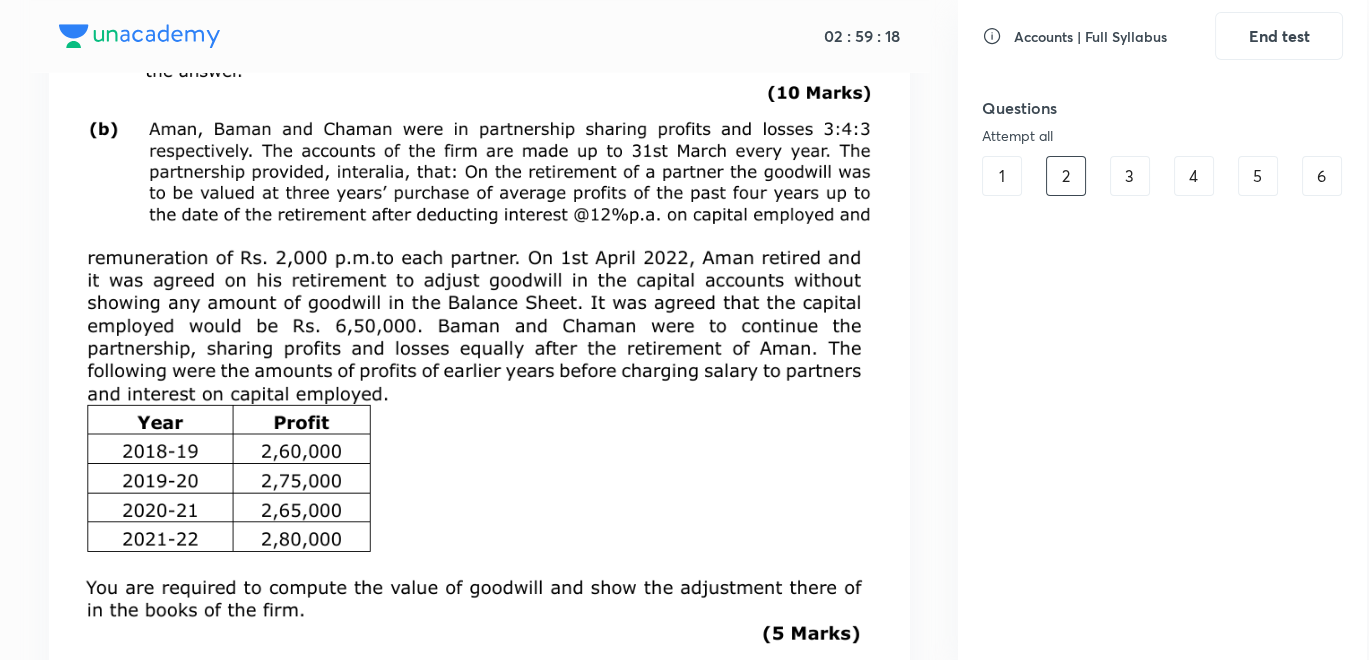 click at bounding box center [479, 450] 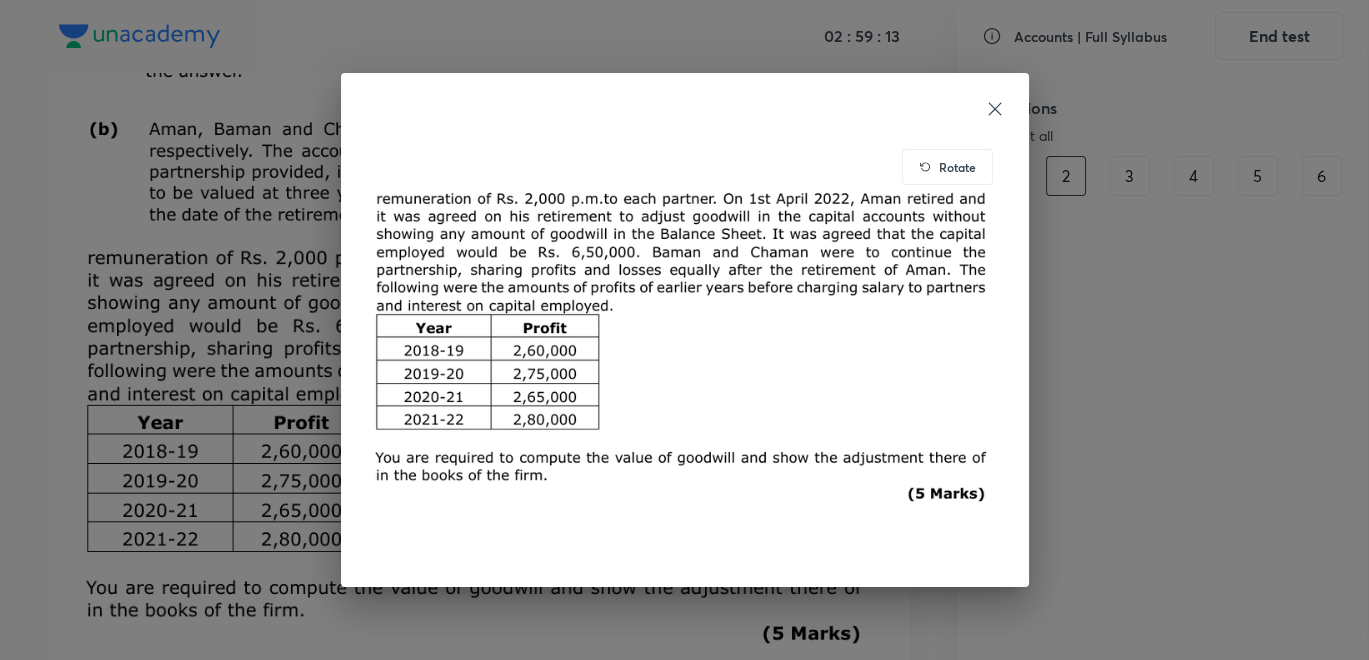 click 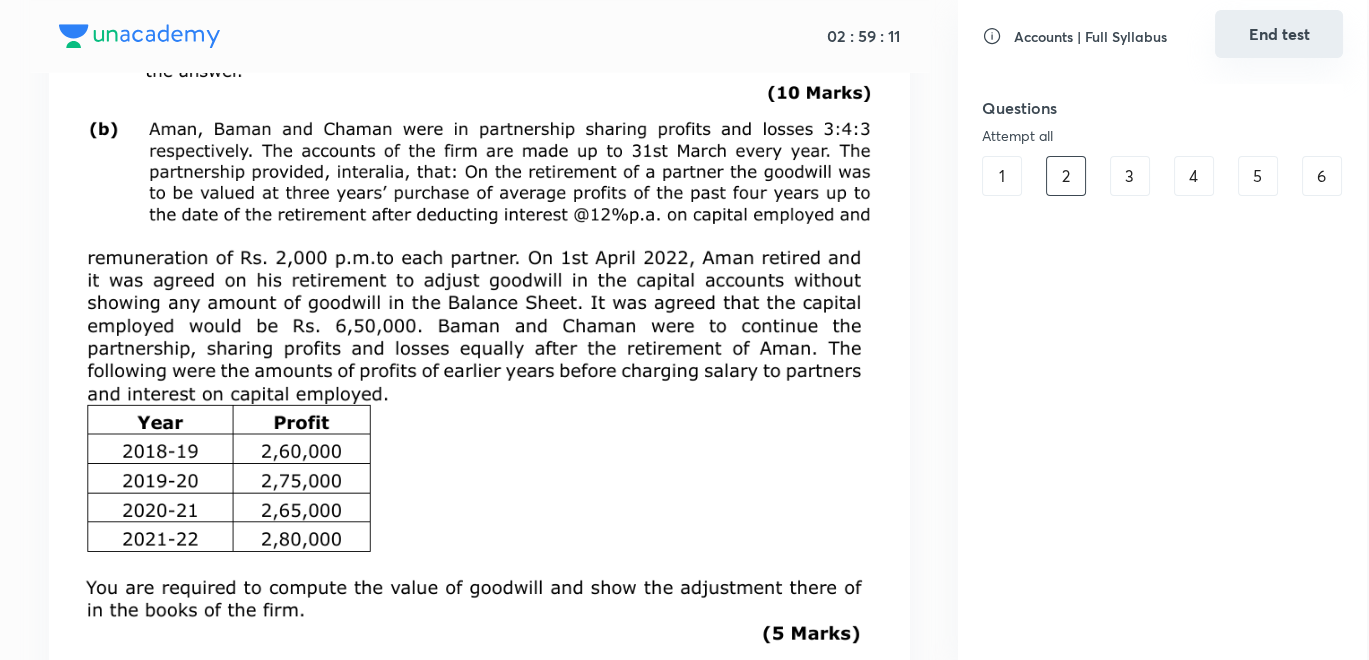 click on "End test" at bounding box center [1279, 34] 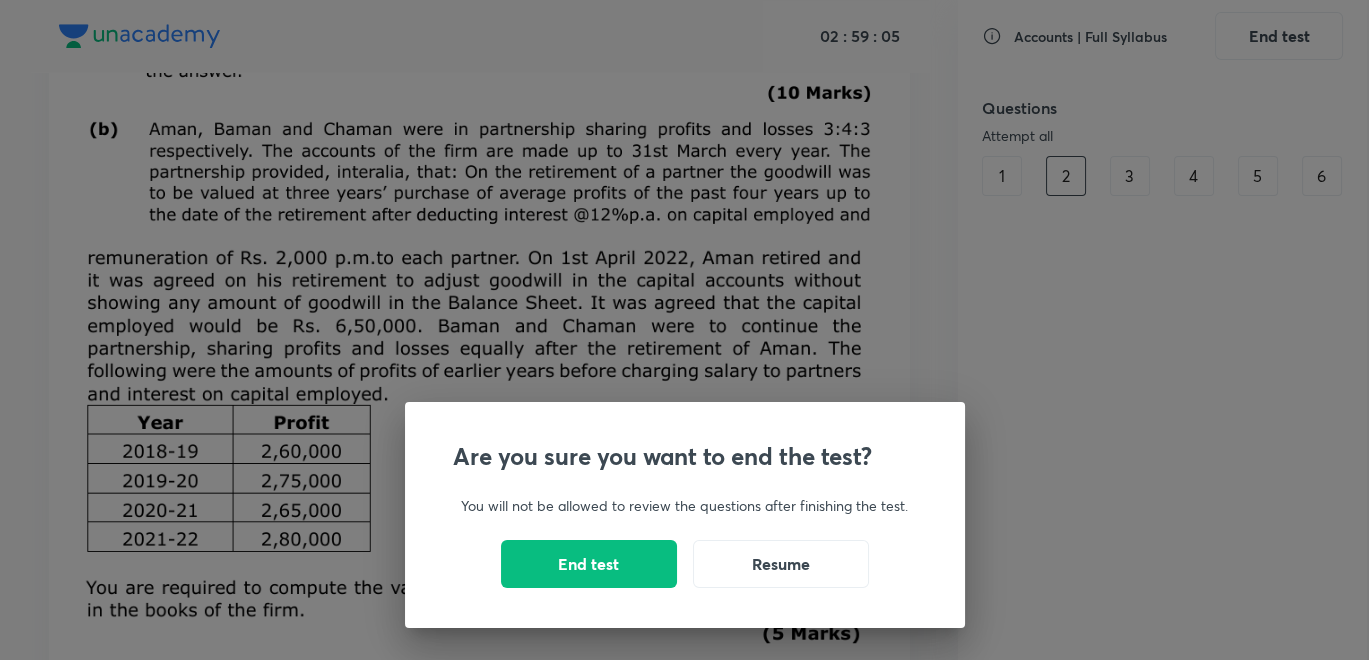 click on "Are you sure you want to end the test? You will not be allowed to review the questions after finishing the test. End test Resume" at bounding box center [684, 330] 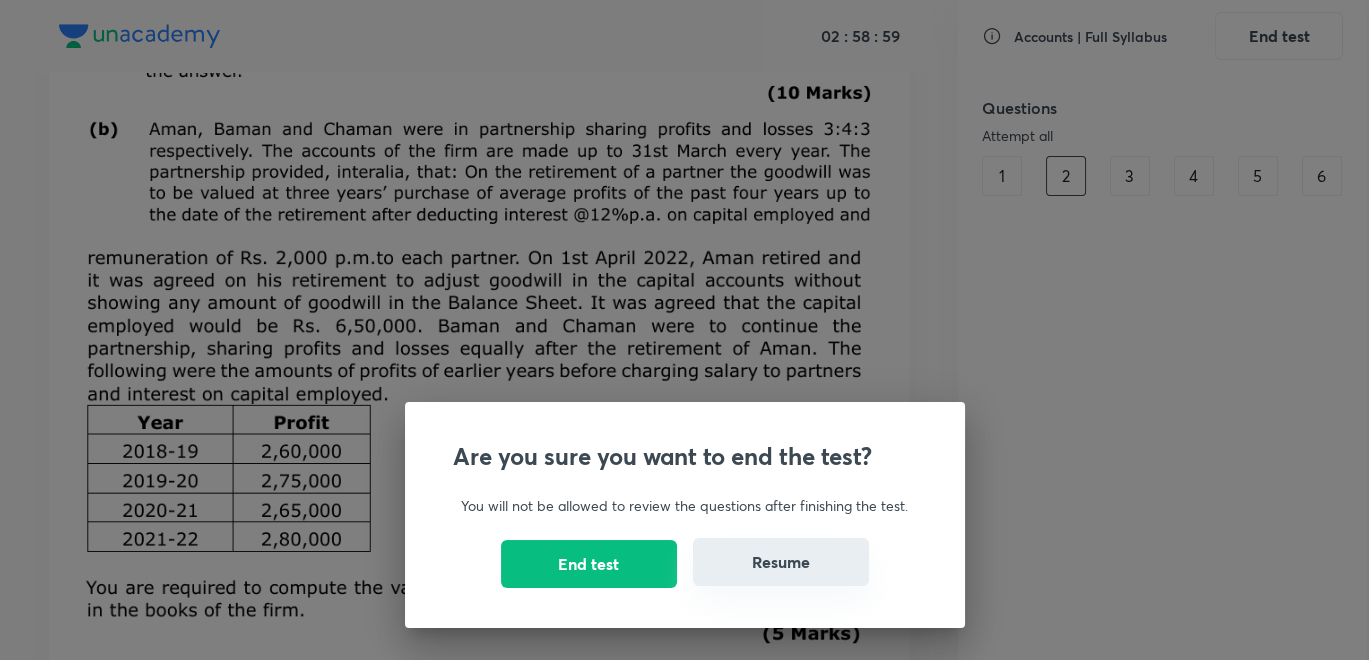 click on "Resume" at bounding box center (781, 562) 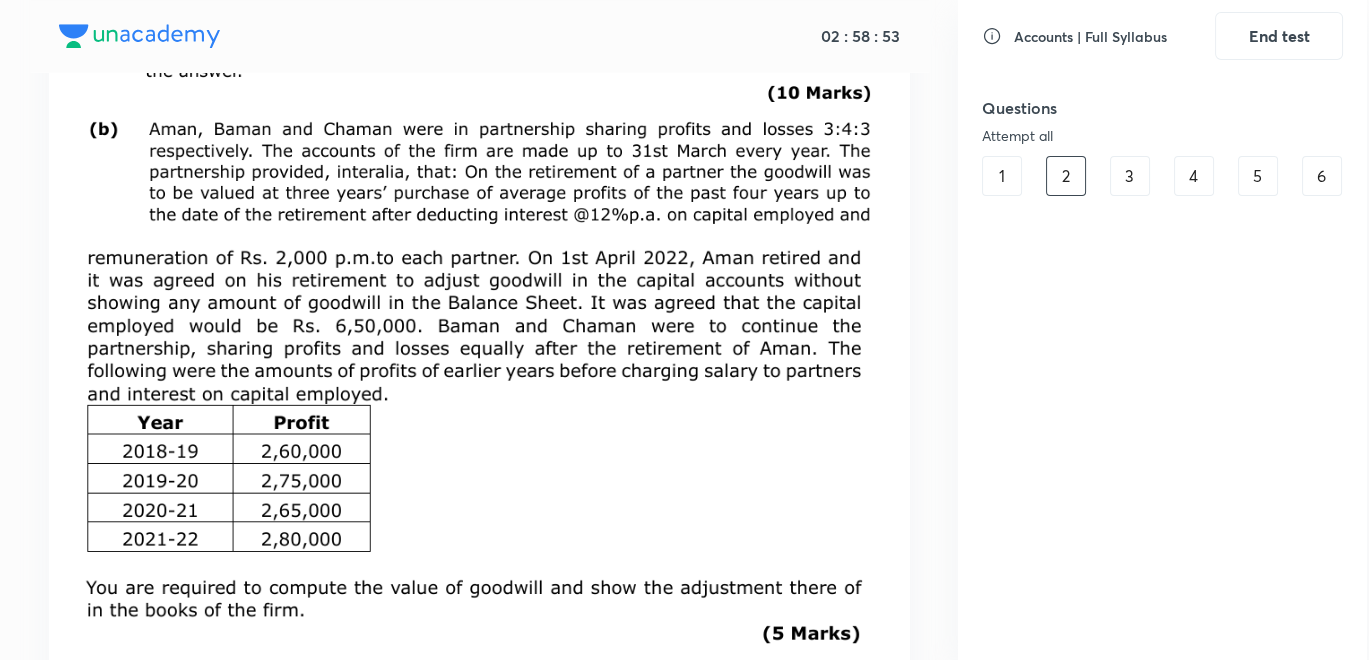 click on "Attempt all" at bounding box center (1108, 136) 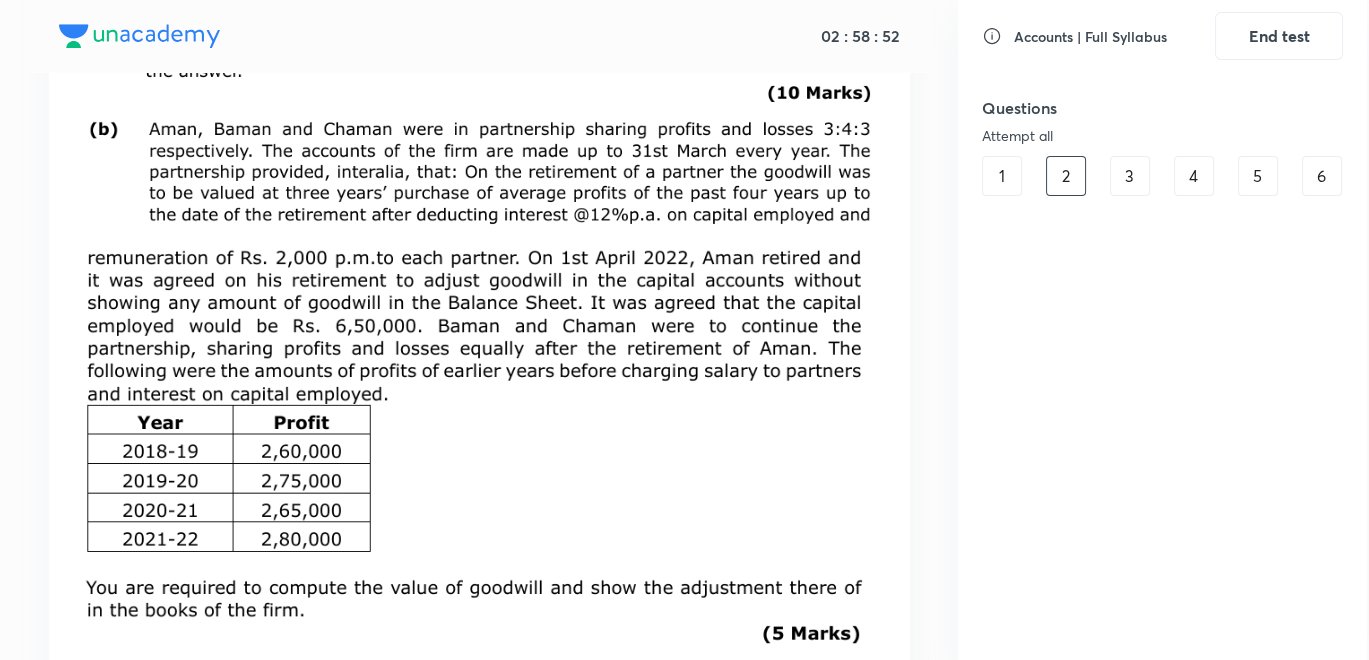 click at bounding box center (479, 450) 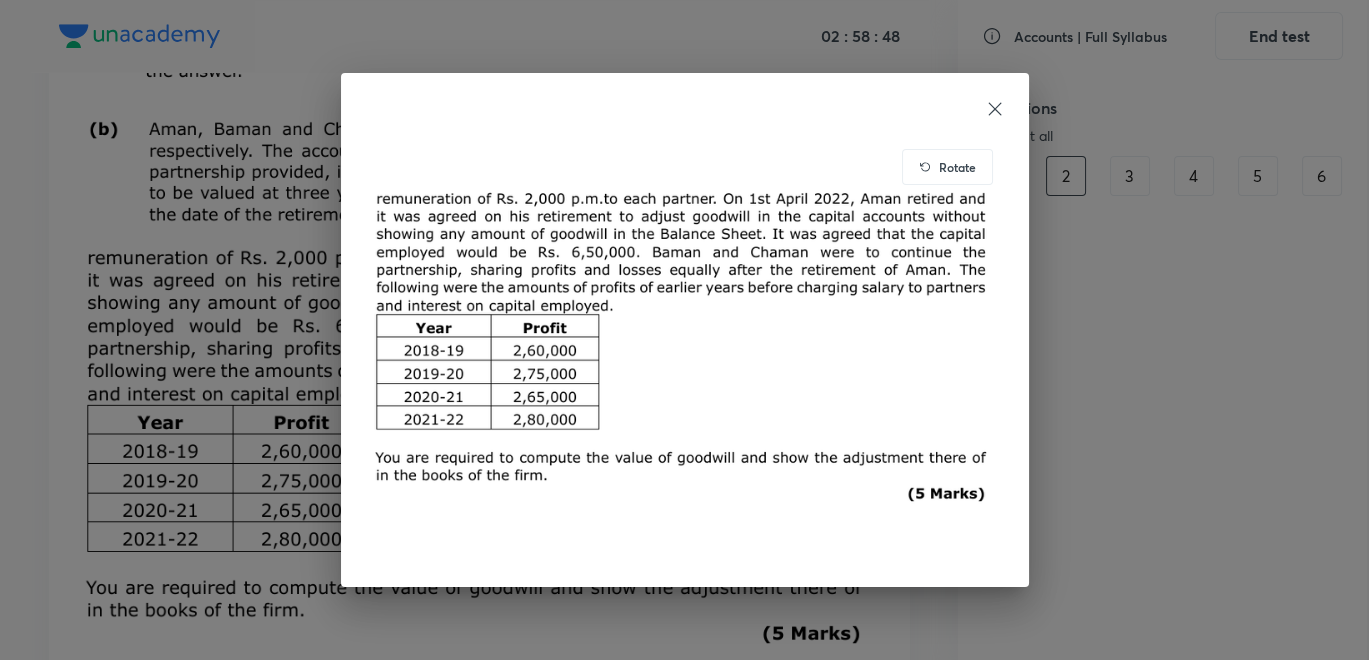 click 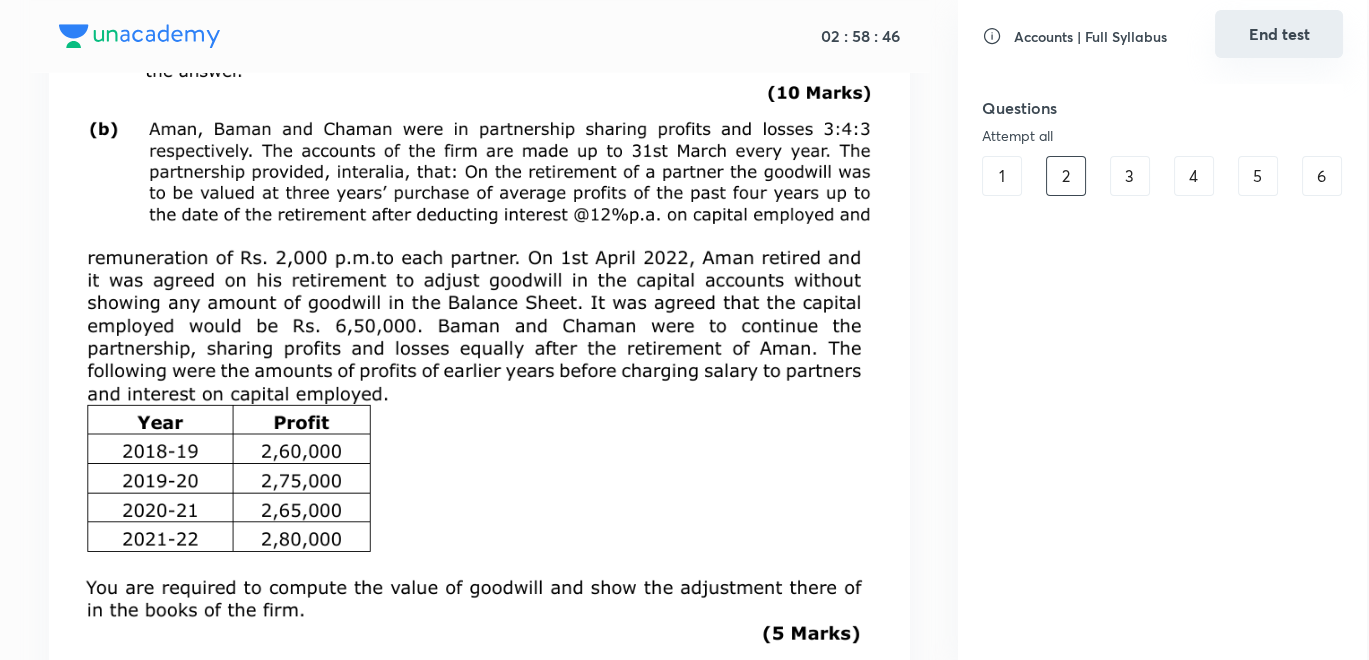 click on "End test" at bounding box center [1279, 34] 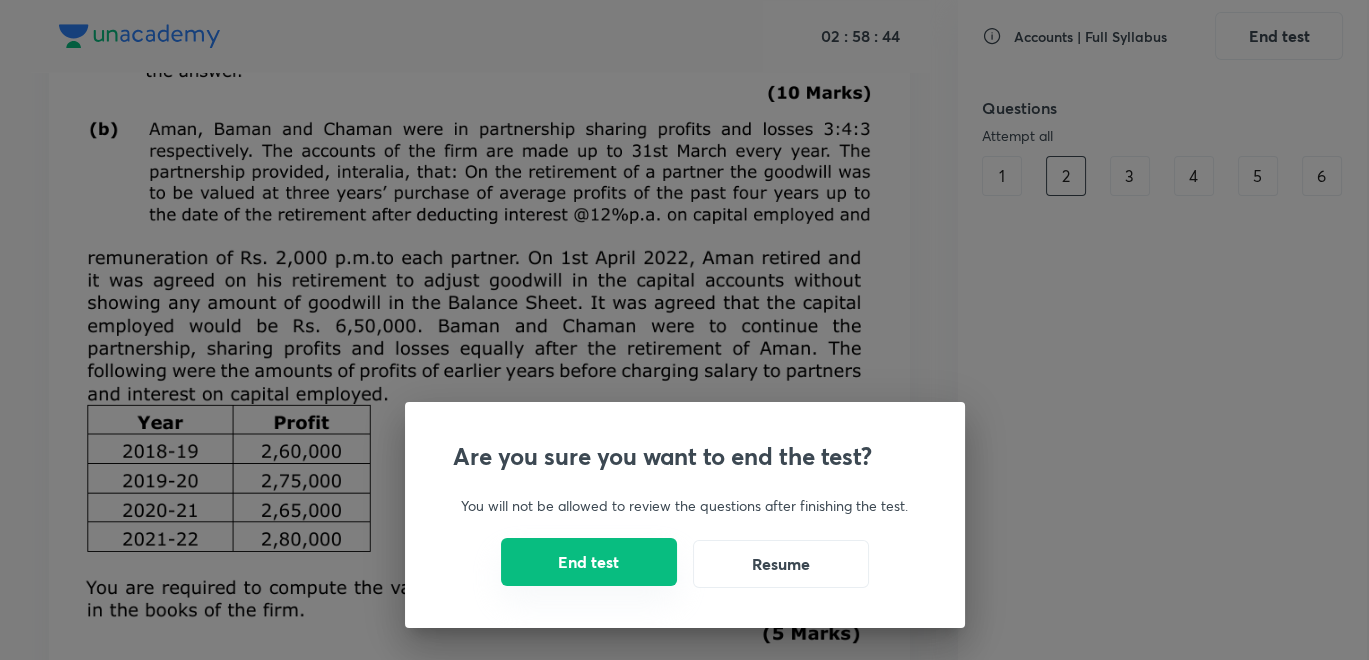 click on "End test" at bounding box center [589, 562] 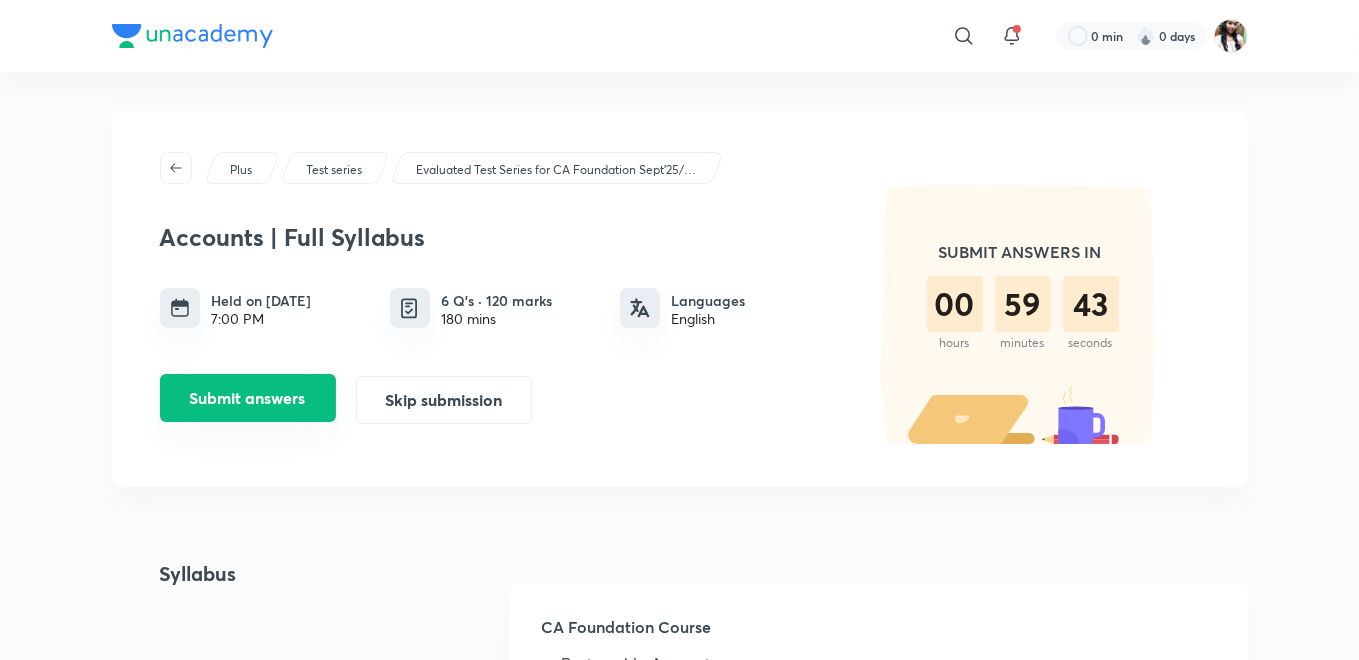 click on "Submit answers" at bounding box center (248, 398) 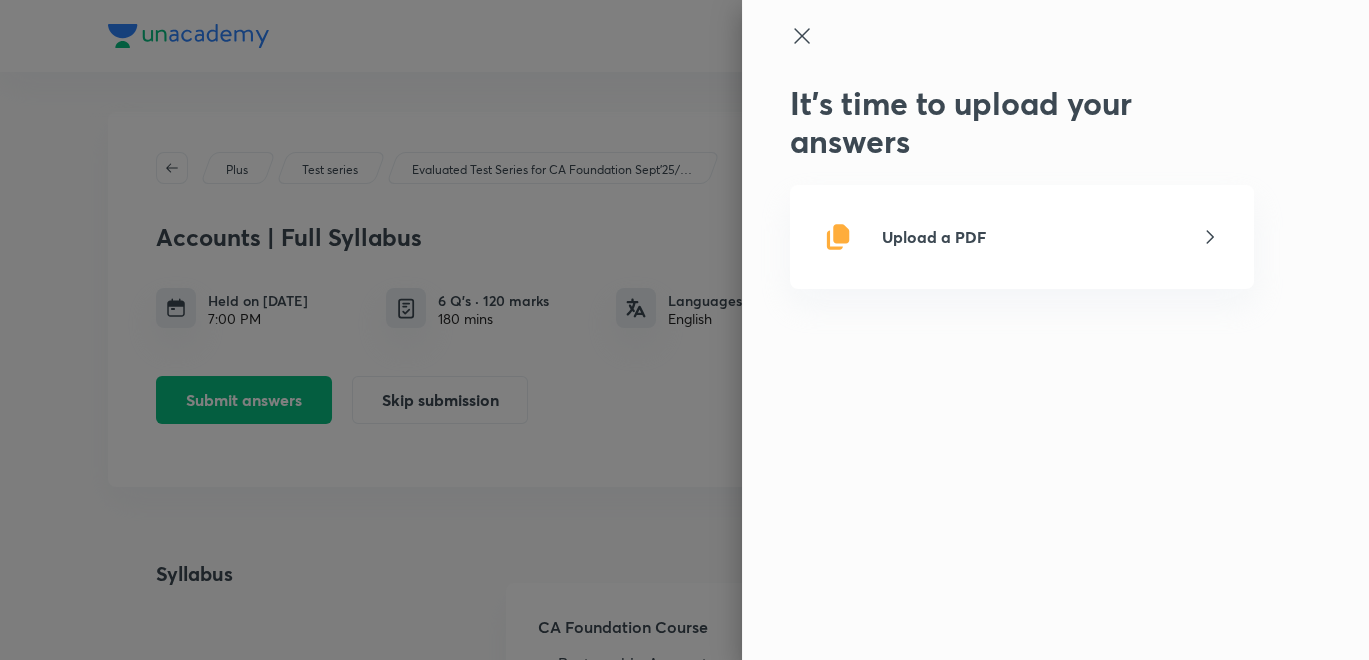 click on "Upload a PDF" at bounding box center [904, 237] 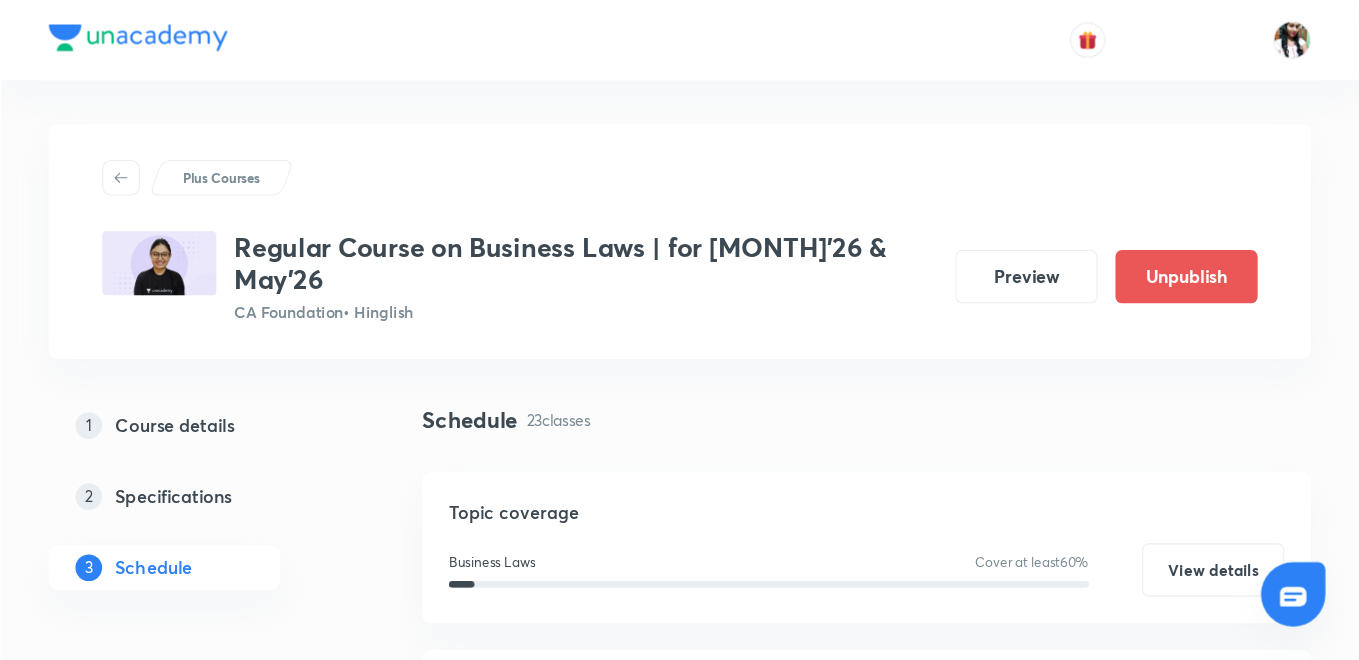 scroll, scrollTop: 4322, scrollLeft: 0, axis: vertical 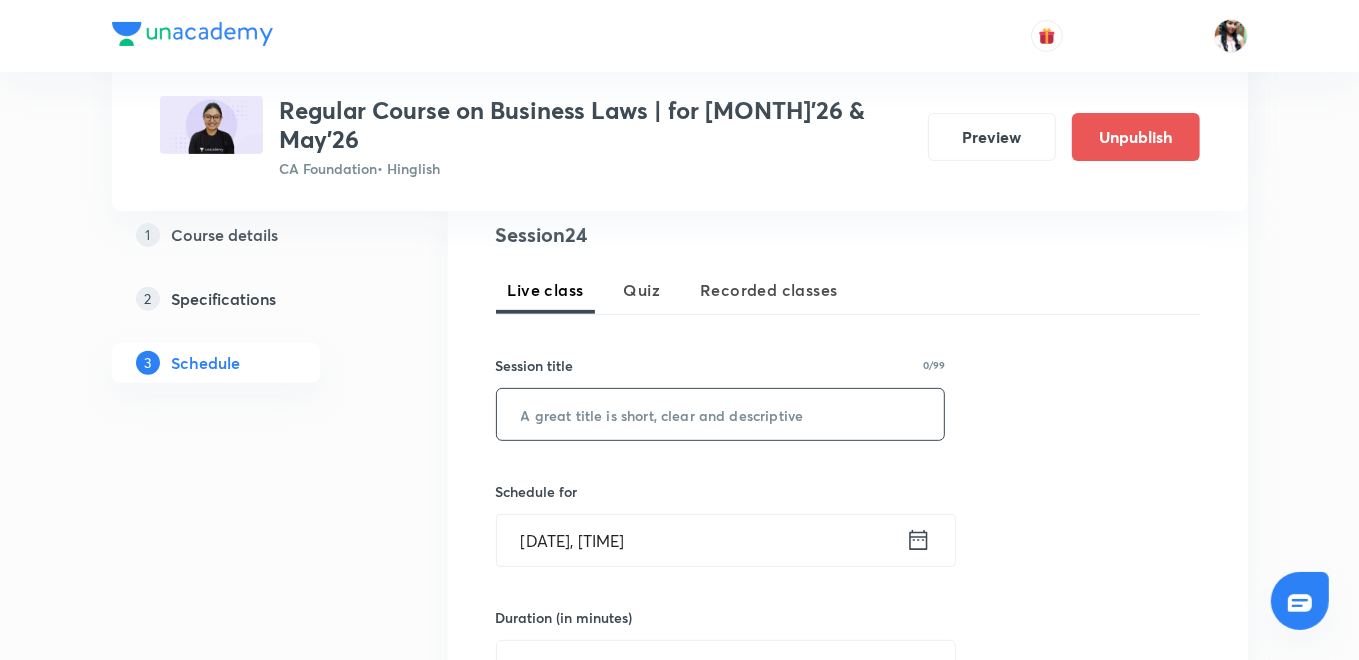 click at bounding box center [721, 414] 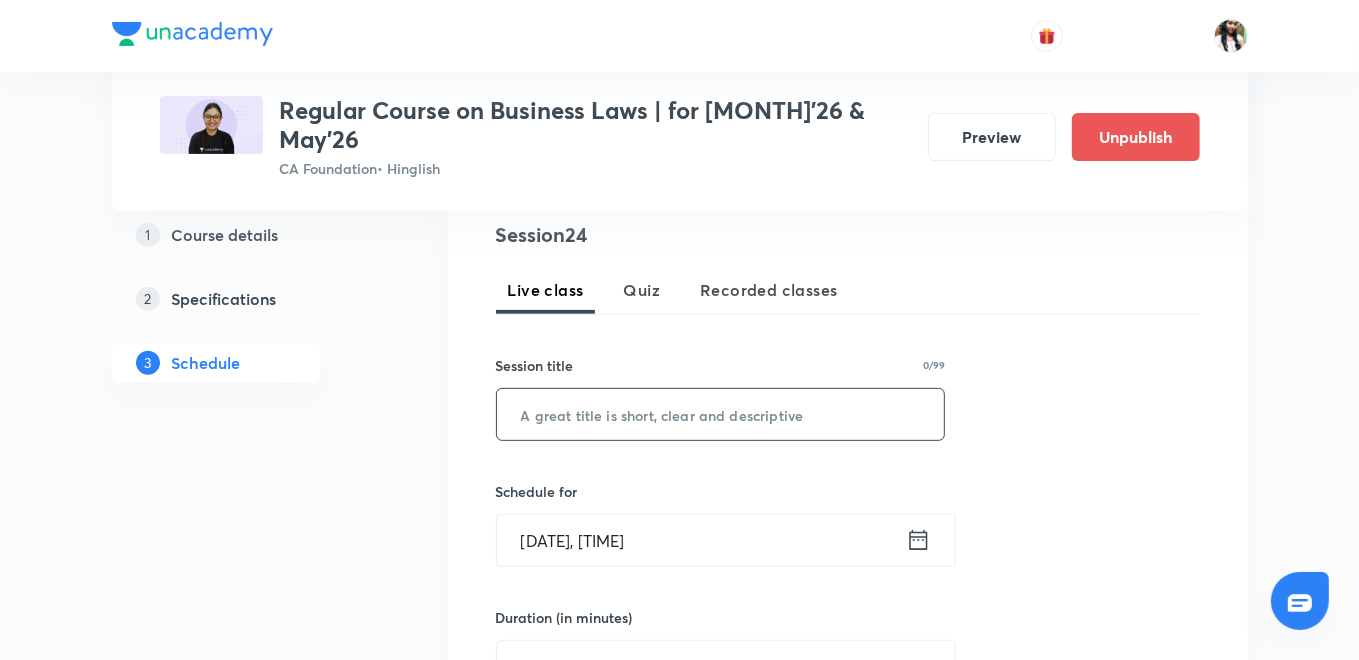 paste on "ICA | U-7 | L-1" 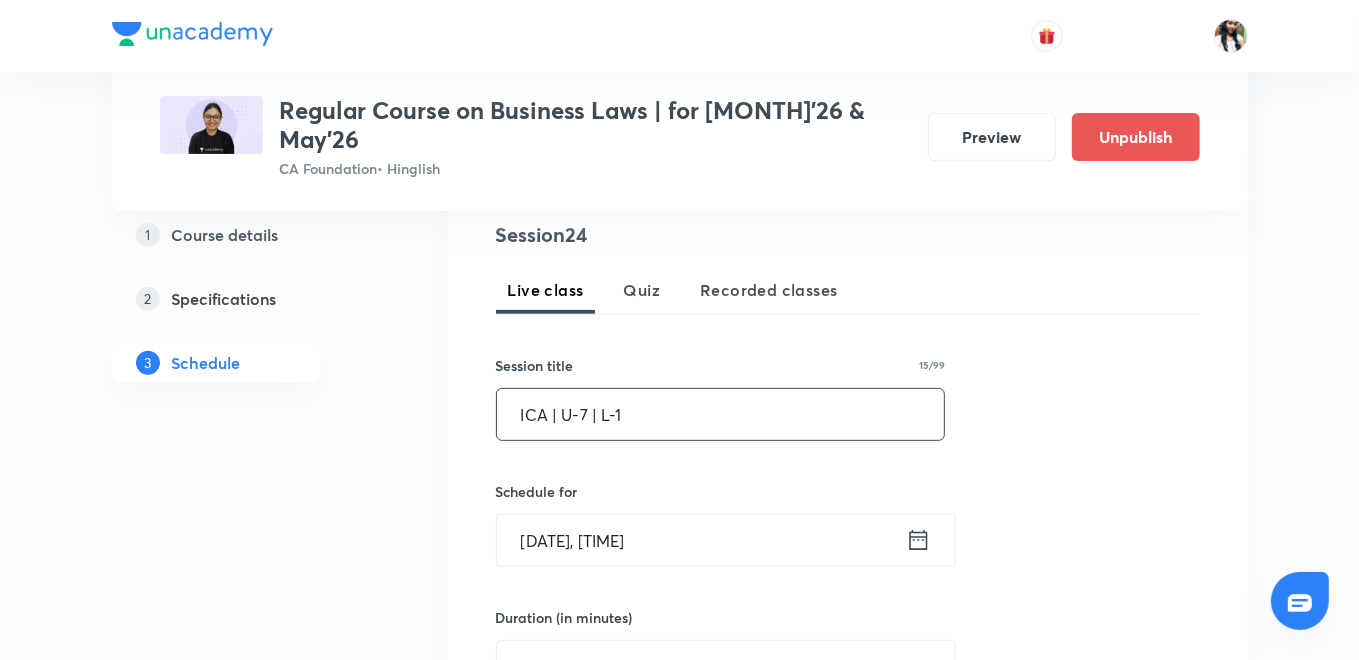 type on "ICA | U-7 | L-1" 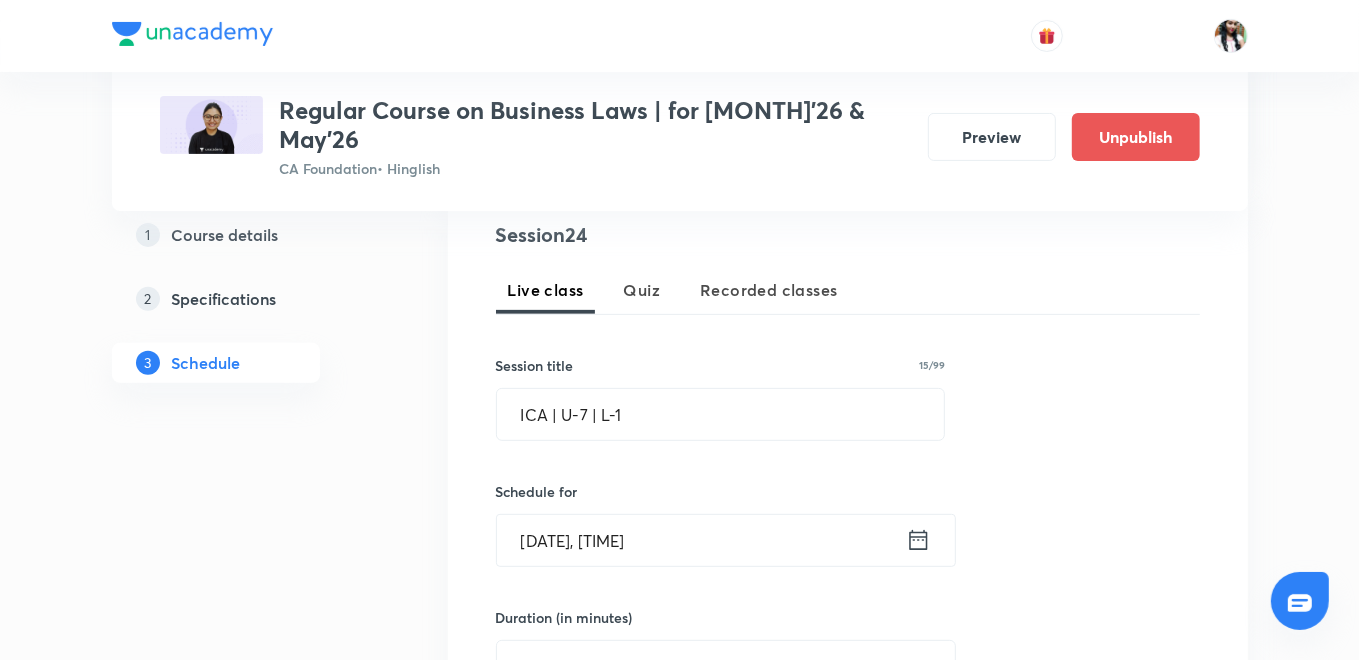 click 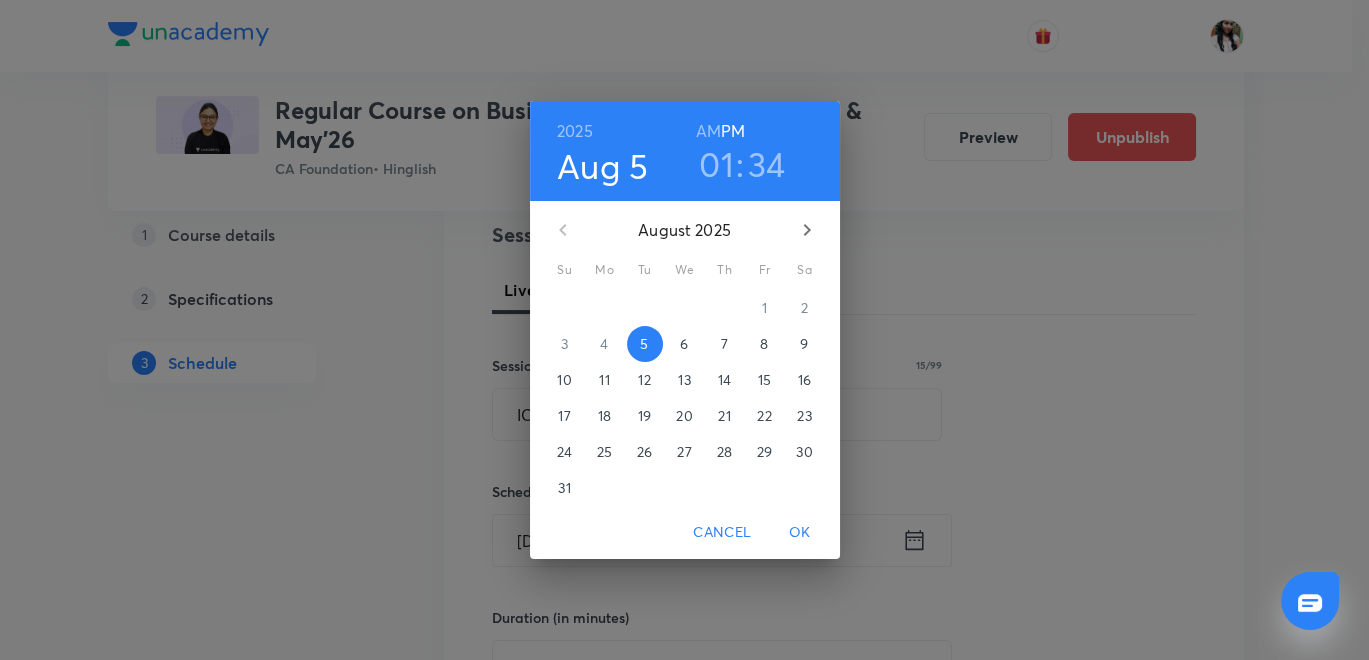 click on "6" at bounding box center [684, 344] 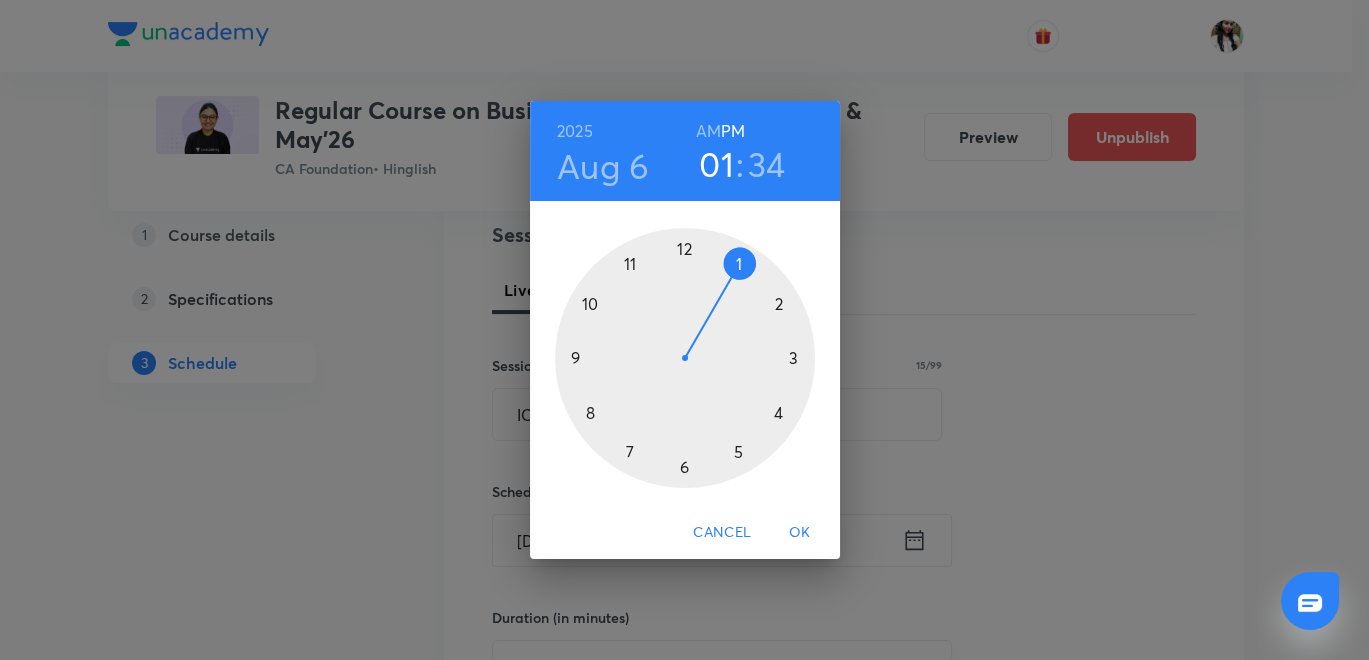 click at bounding box center [685, 358] 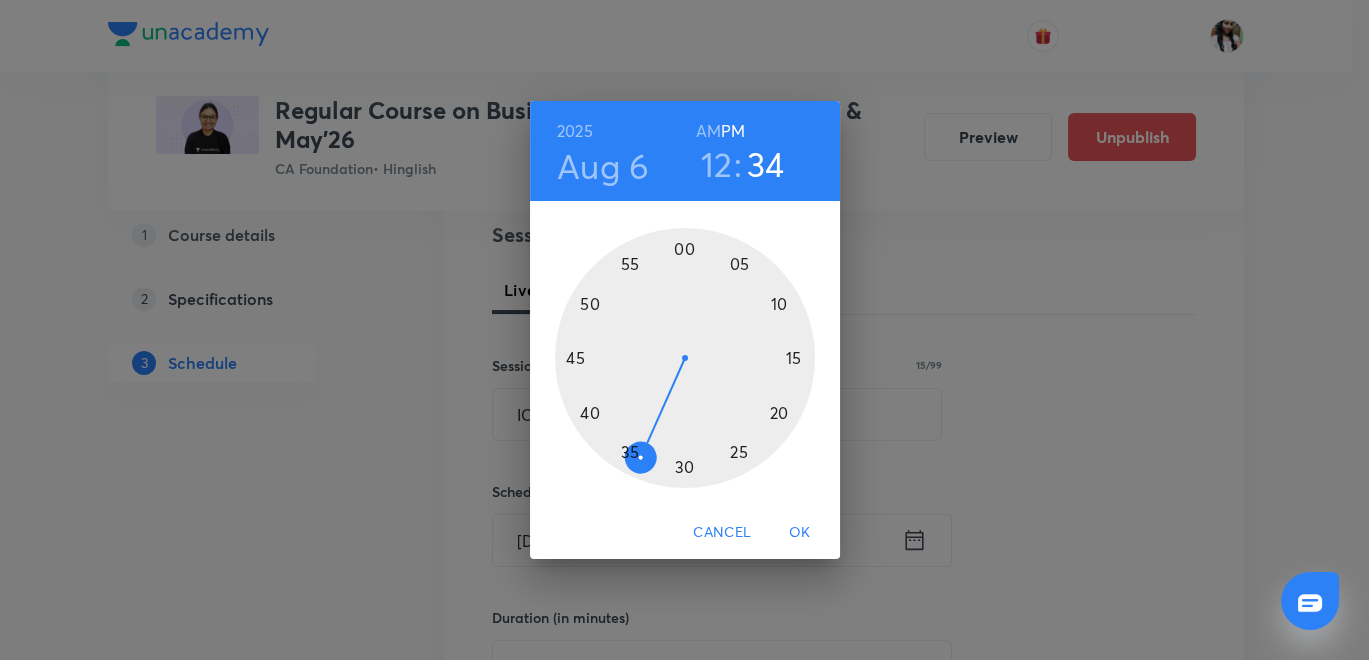 click at bounding box center [685, 358] 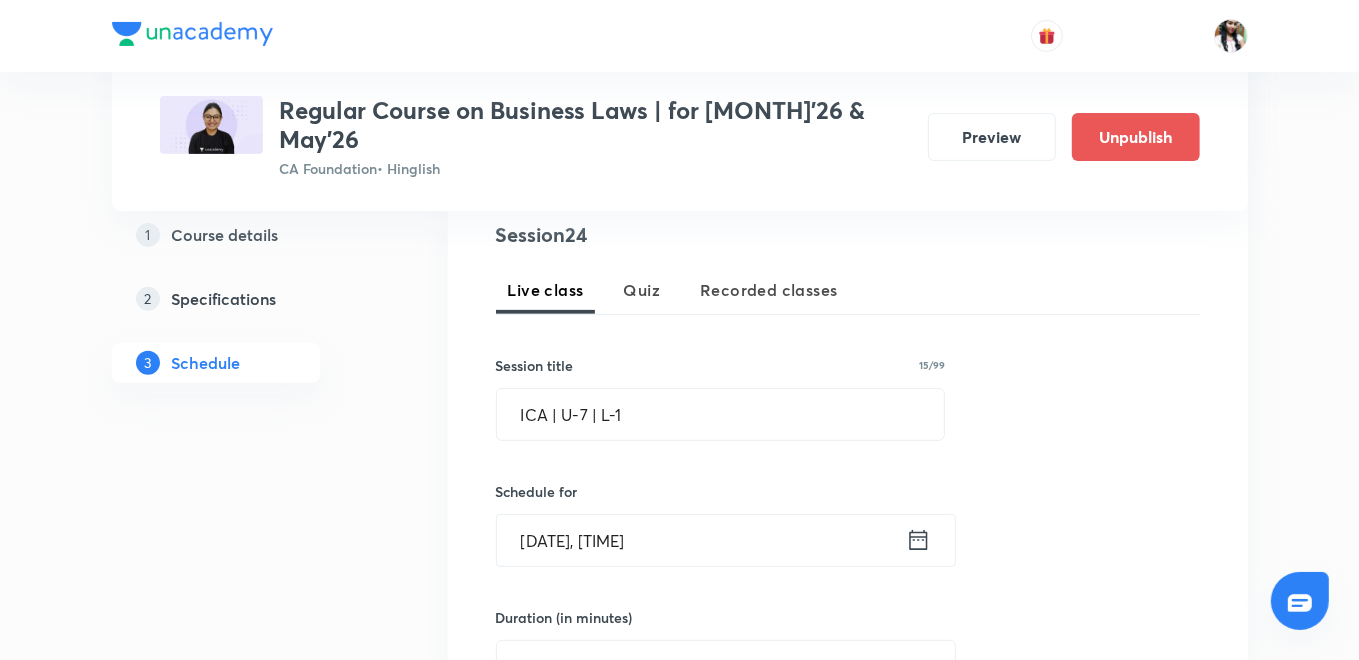 click on "Plus Courses Regular Course on Business Laws | for Jan.'26 & May'26 CA Foundation  • Hinglish Preview Unpublish 1 Course details 2 Specifications 3 Schedule Schedule 23  classes Topic coverage Business Laws Cover at least  60 % View details Session  24 Live class Quiz Recorded classes Session title 15/99 ICA | U-7 | L-1 ​ Schedule for Aug 6, 2025, 12:00 PM ​ Duration (in minutes) ​ Sub-concepts Select concepts that wil be covered in this session Add Cancel Jul 9 What is Business Laws ? | Subject Introduction Lesson 1 • 12:00 PM • 90 min An Overview of Sections 1 to 75 Jul 10 ICA | U-1 | L-1 Lesson 2 • 12:00 PM • 90 min An Overview of Sections 1 to 75 Jul 11 ICA | U-1 | L-2 Lesson 3 • 12:00 PM • 90 min An Overview of Sections 1 to 75 Jul 12 ICA | U-1 | L-3 Lesson 4 • 12:00 PM • 90 min An Overview of Sections 1 to 75 Jul 14 ICA | U-1 | L-4 Lesson 5 • 12:00 PM • 90 min An Overview of Sections 1 to 75 Jul 15 ICA | U-1 | L-5 Lesson 6 • 12:00 PM • 90 min Jul 16 ICA | U-1 | L-6 Jul 17" at bounding box center (680, 2189) 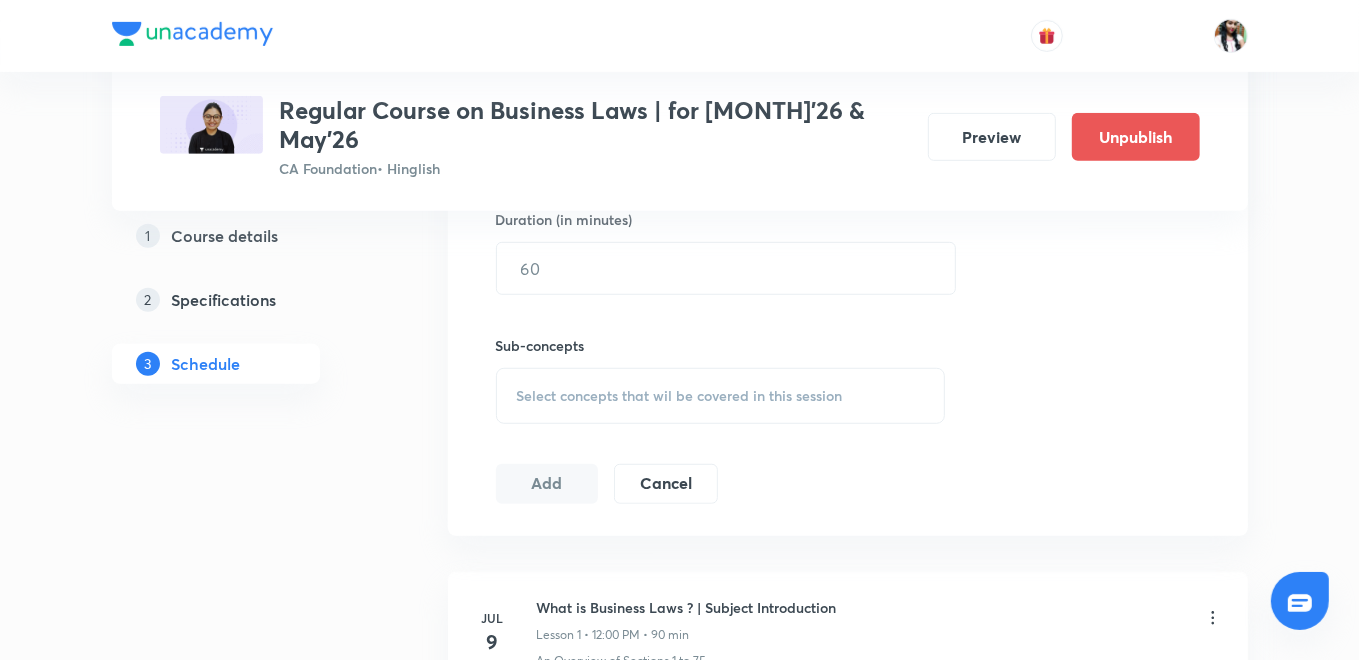 scroll, scrollTop: 797, scrollLeft: 0, axis: vertical 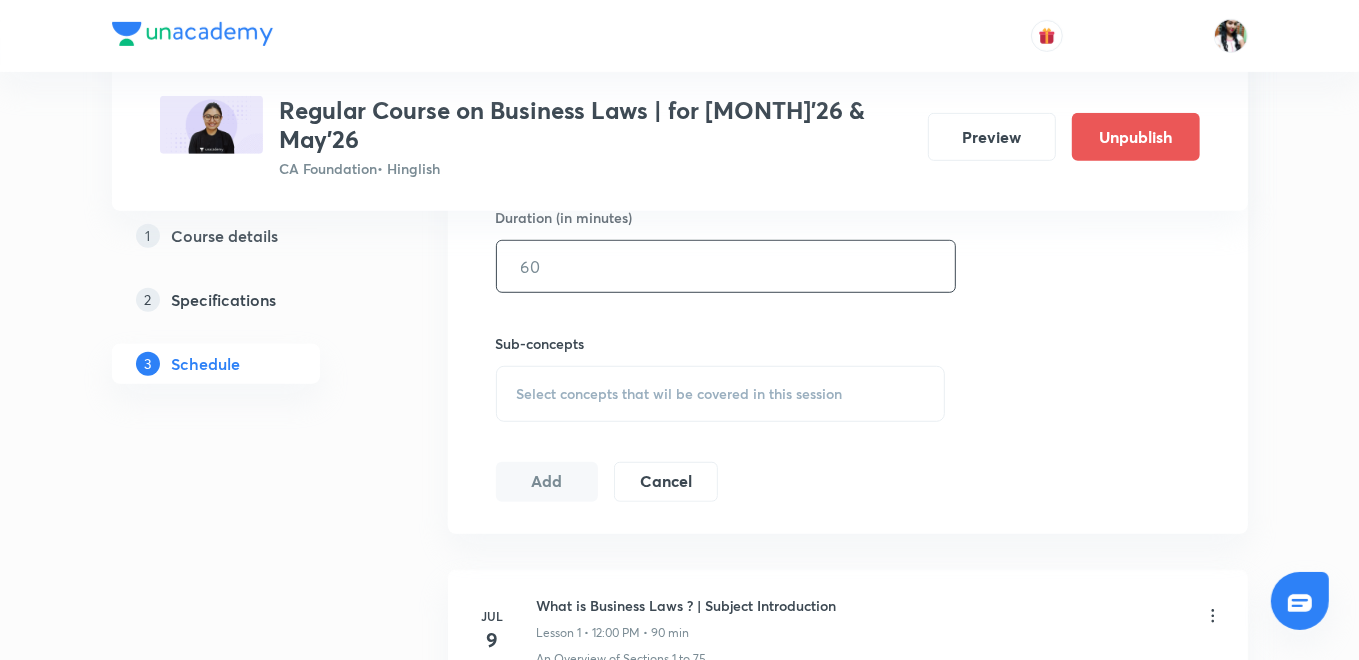 click at bounding box center (726, 266) 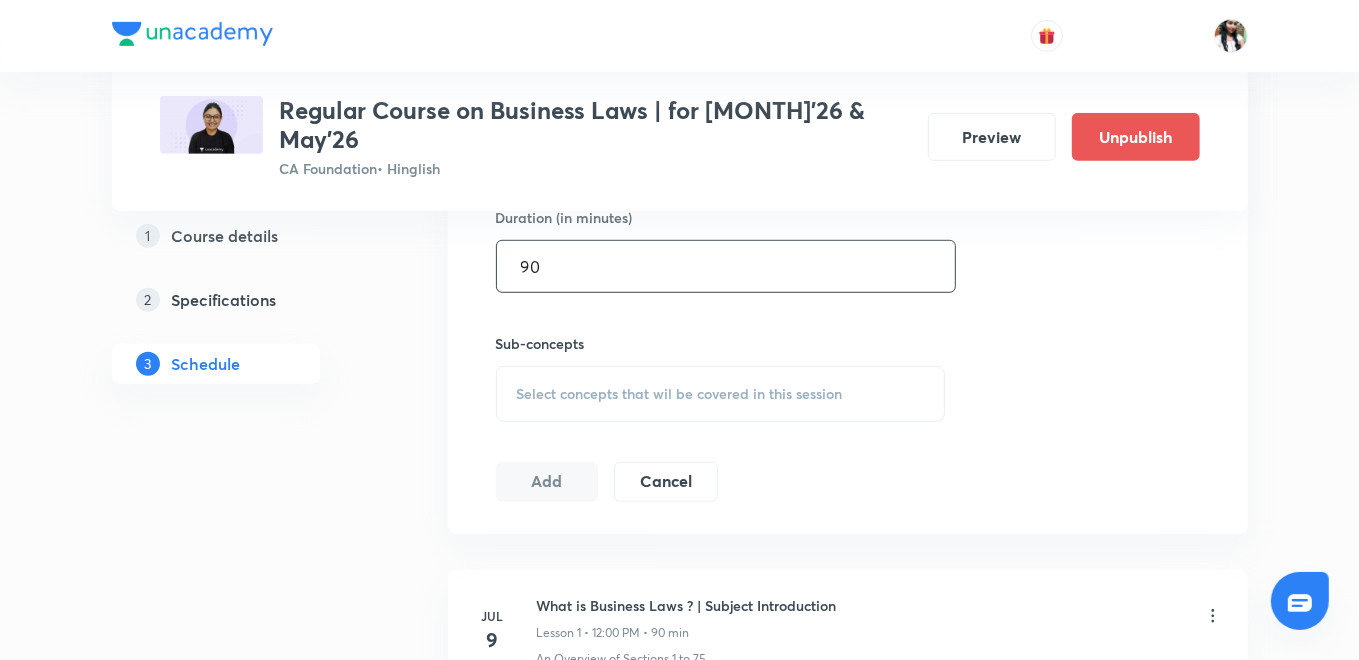 type on "90" 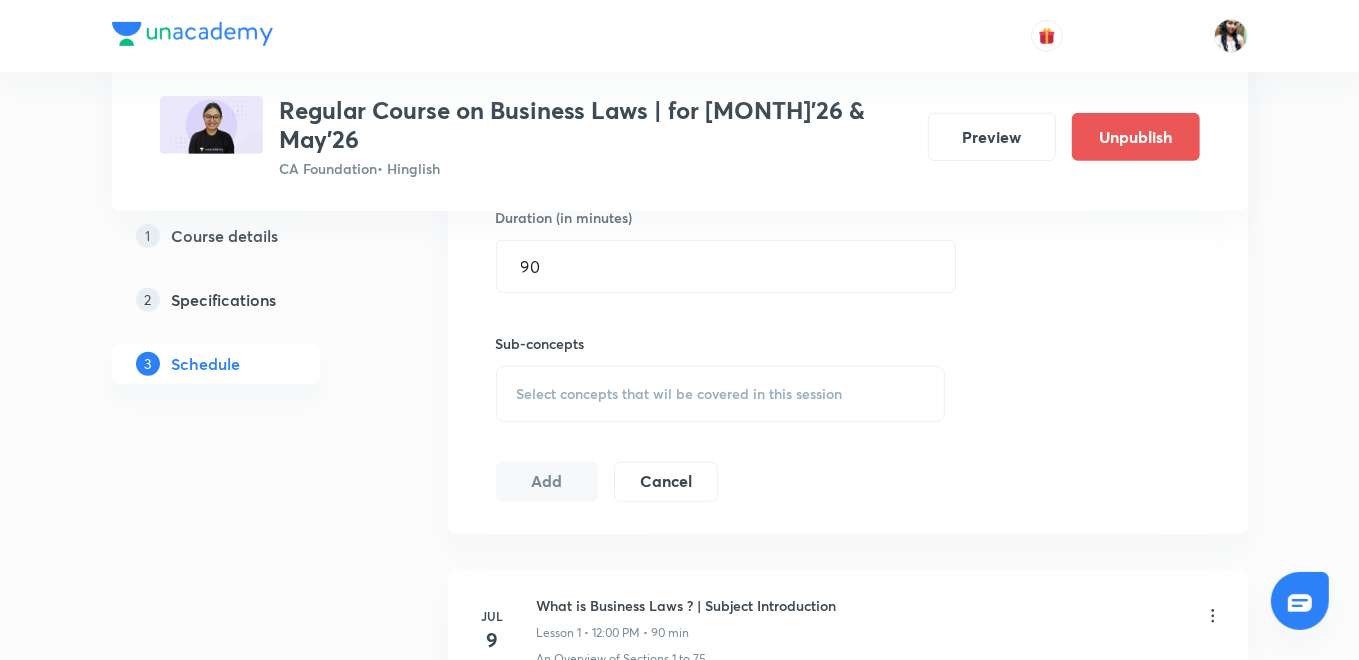 click on "Select concepts that wil be covered in this session" at bounding box center [680, 394] 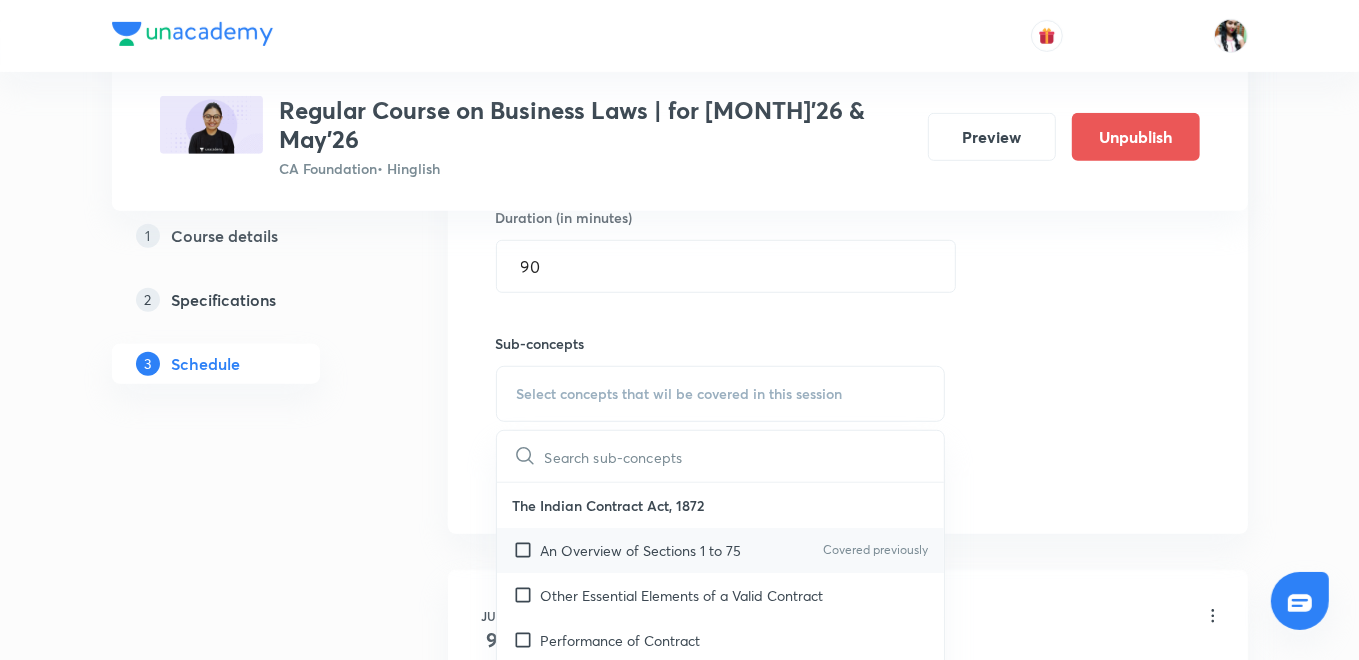 click on "An Overview of Sections 1 to 75 Covered previously" at bounding box center [721, 550] 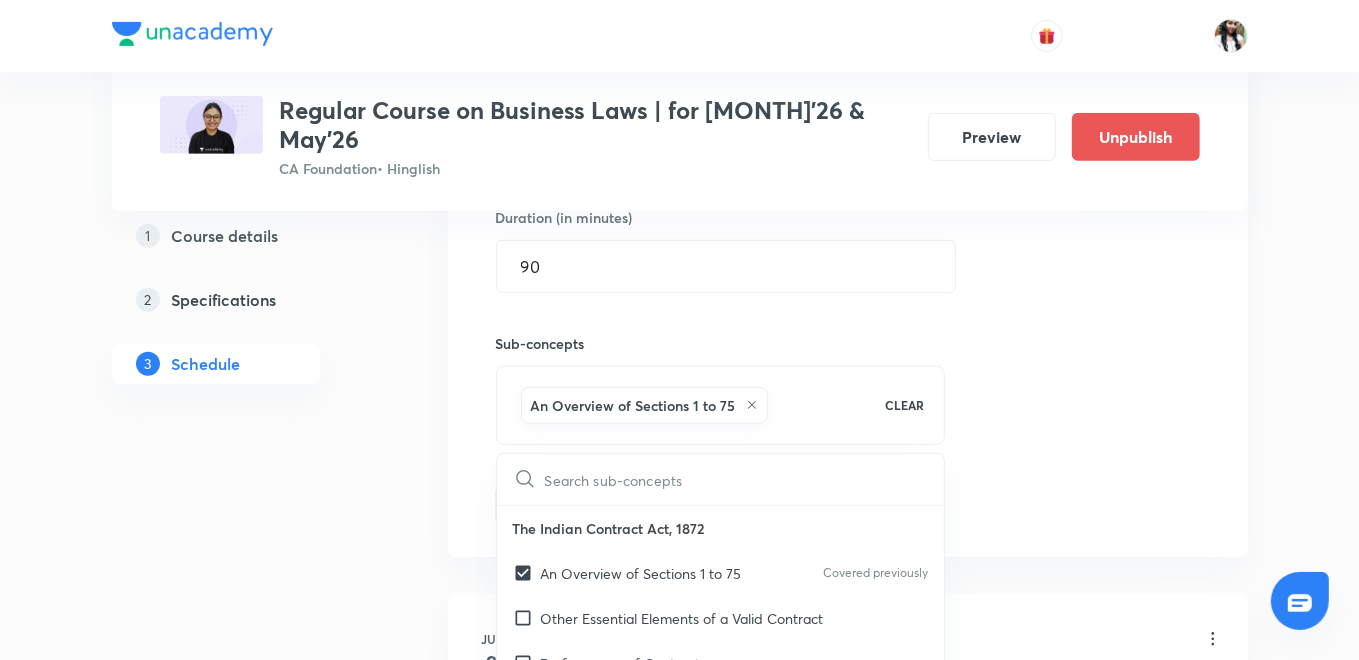 click on "Session  24 Live class Quiz Recorded classes Session title 15/99 ICA | U-7 | L-1 ​ Schedule for Aug 6, 2025, 12:00 PM ​ Duration (in minutes) 90 ​ Sub-concepts An Overview of Sections 1 to 75 CLEAR ​ The Indian Contract Act, 1872 An Overview of Sections 1 to 75 Covered previously Other Essential Elements of a Valid Contract Performance of Contract Breach of Contract Contingent and Quasi Contract The Sale of Goods Act, 1930 Formation of the Contract of Sale Conditions and Warranties Transfer of Ownership and Delivery of Goods Unpaid Seller and His Rights Indian Partnership Act 1932 General Nature of Partnership Rights and Duties of Partners Reconstitution of Firms Registration and Dissolution of a Firm The LLP Act, 2008 Nature and Scope Essential Features Characteristics of LLP Incorporation and Differences with Other Forms of Organizations The Companies Act, 2013 Essential Features of Company Corporate Veil Theory Classes of Companies Types of Share Capital Incorporation of Company Add Cancel" at bounding box center [848, 172] 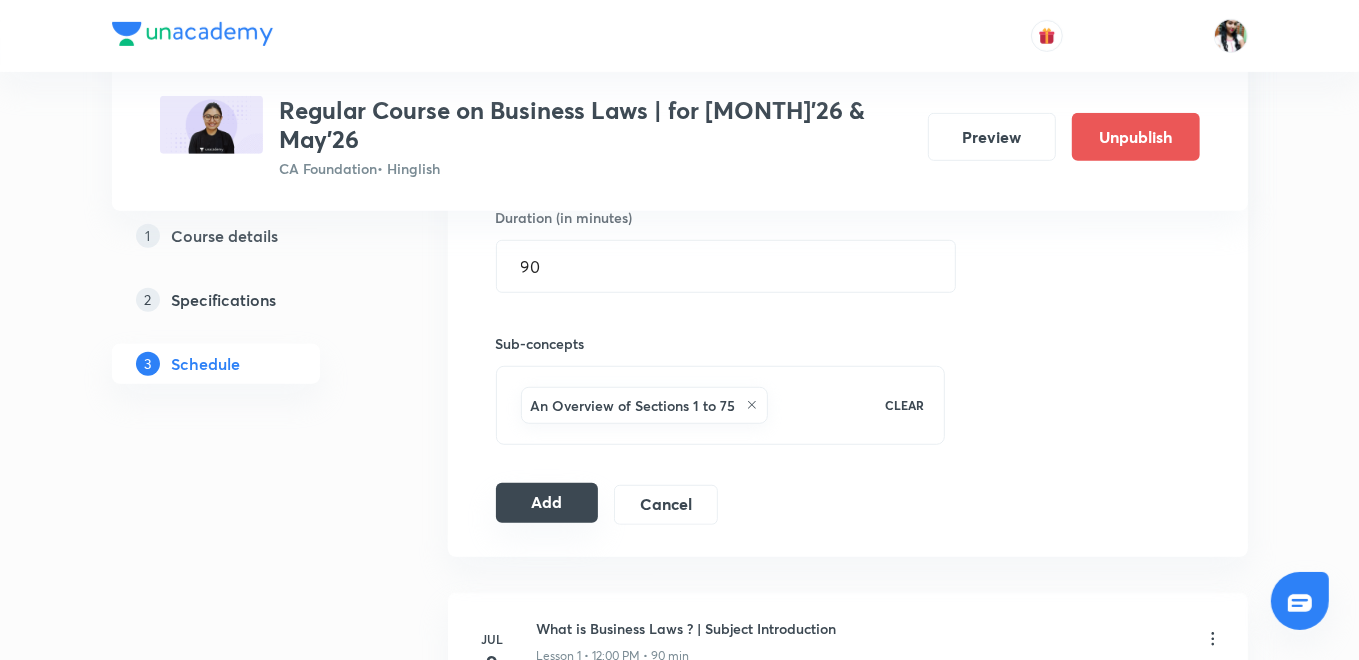 click on "Add" at bounding box center (547, 503) 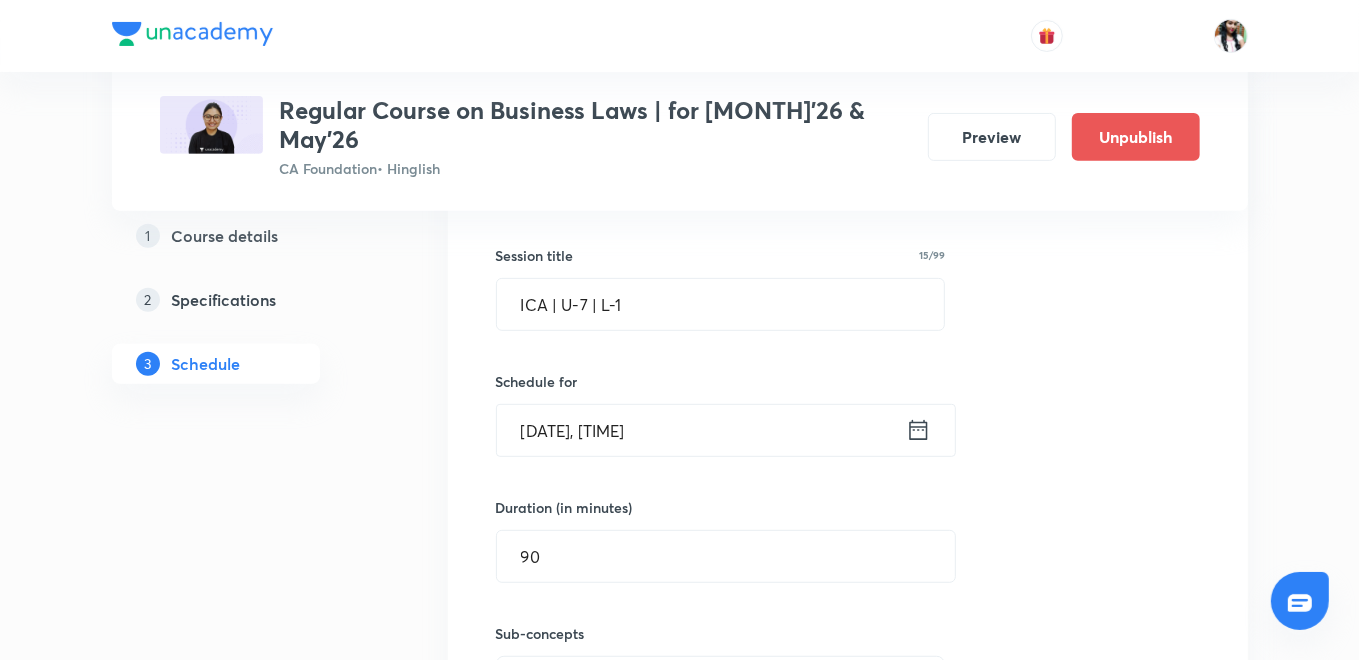 scroll, scrollTop: 484, scrollLeft: 0, axis: vertical 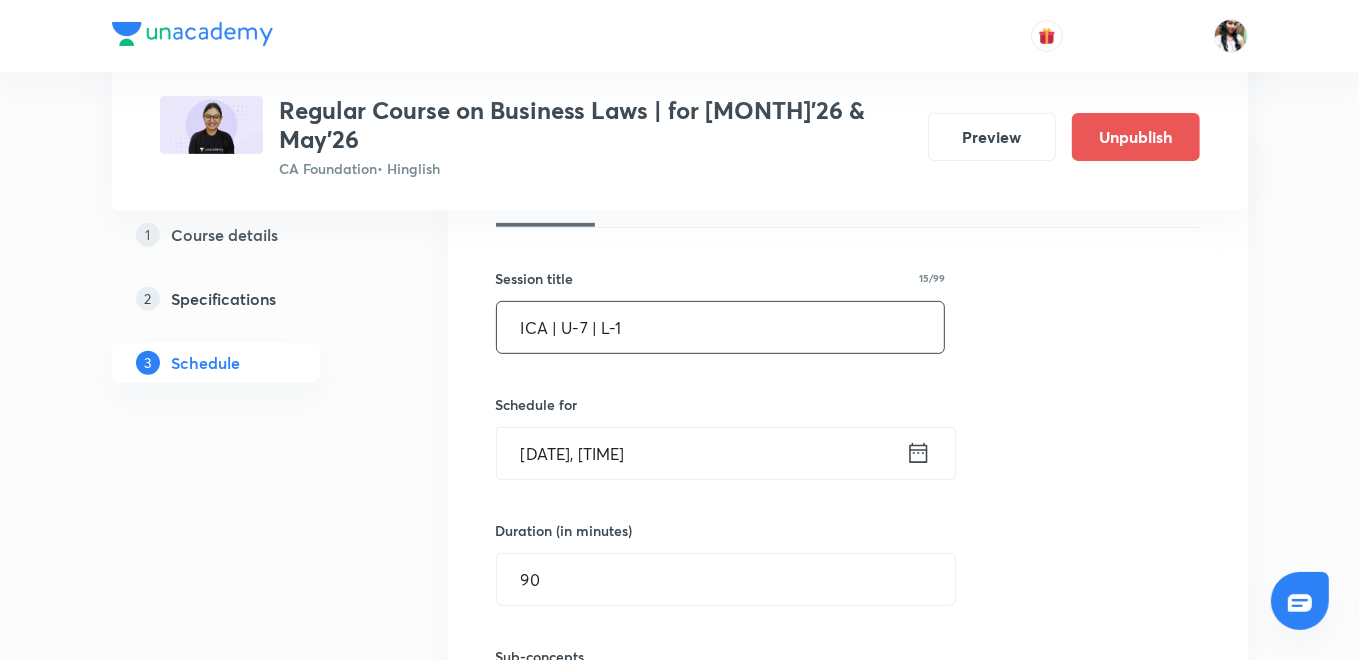 click on "ICA | U-7 | L-1" at bounding box center [721, 327] 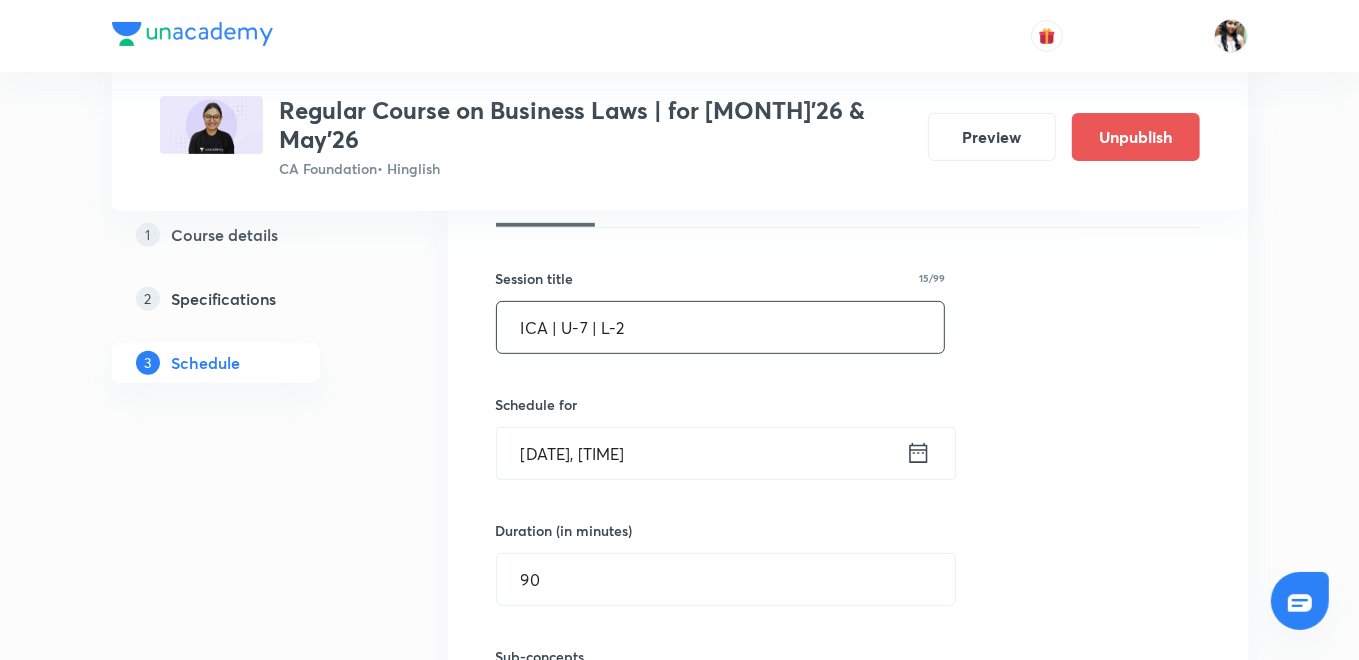 type on "ICA | U-7 | L-2" 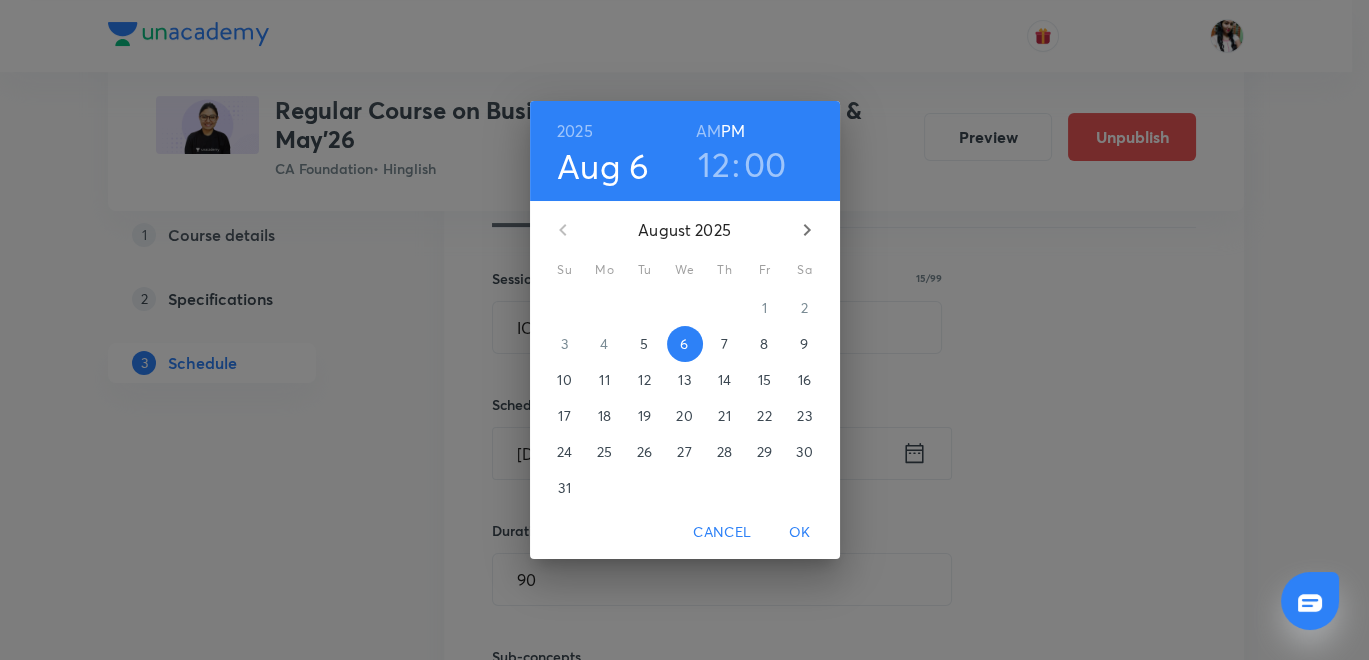 click on "7" at bounding box center (724, 344) 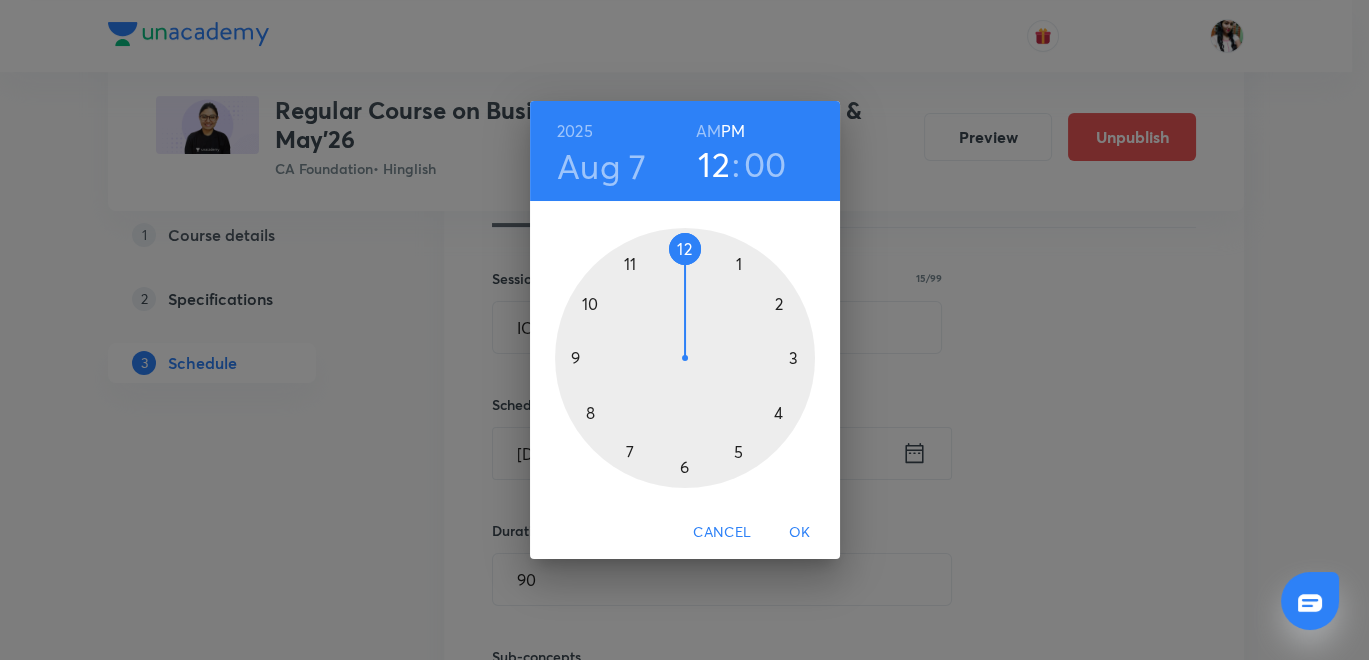 click on "OK" at bounding box center [800, 532] 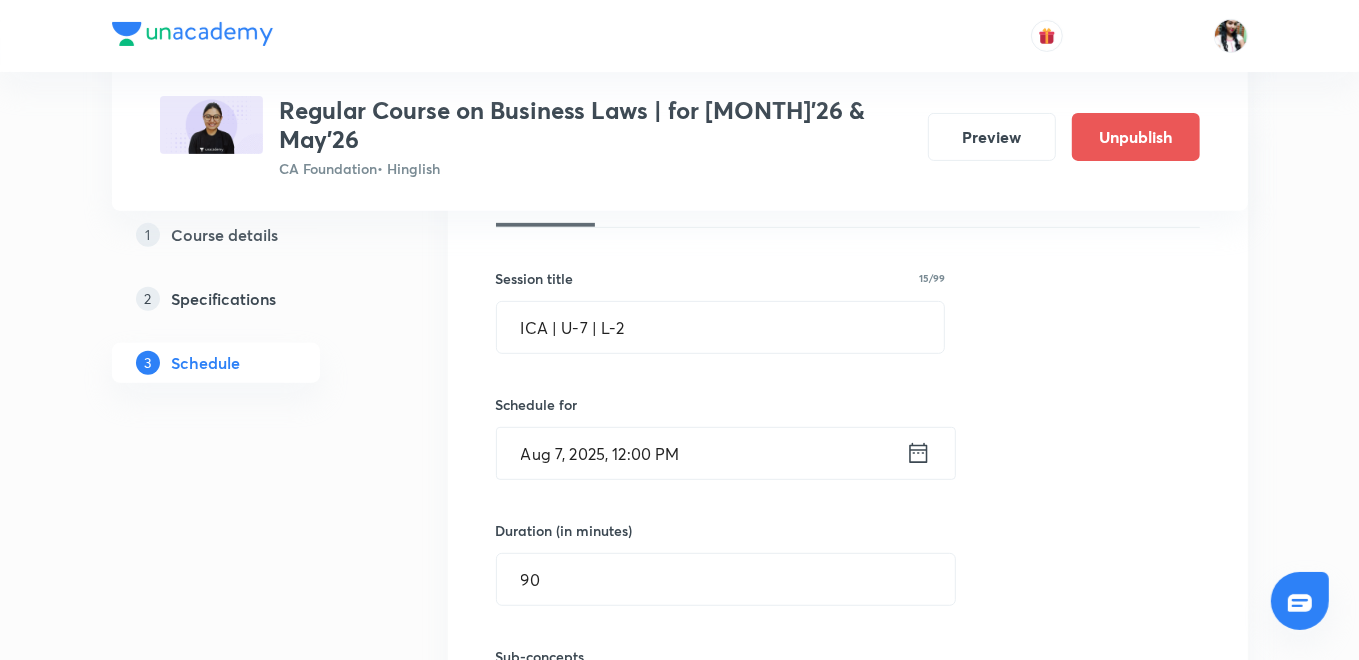 click on "Session  24 Live class Quiz Recorded classes Session title 15/99 ICA | U-7 | L-2 ​ Schedule for Aug 7, 2025, 12:00 PM ​ Duration (in minutes) 90 ​ Sub-concepts An Overview of Sections 1 to 75 CLEAR Add Cancel" at bounding box center [848, 485] 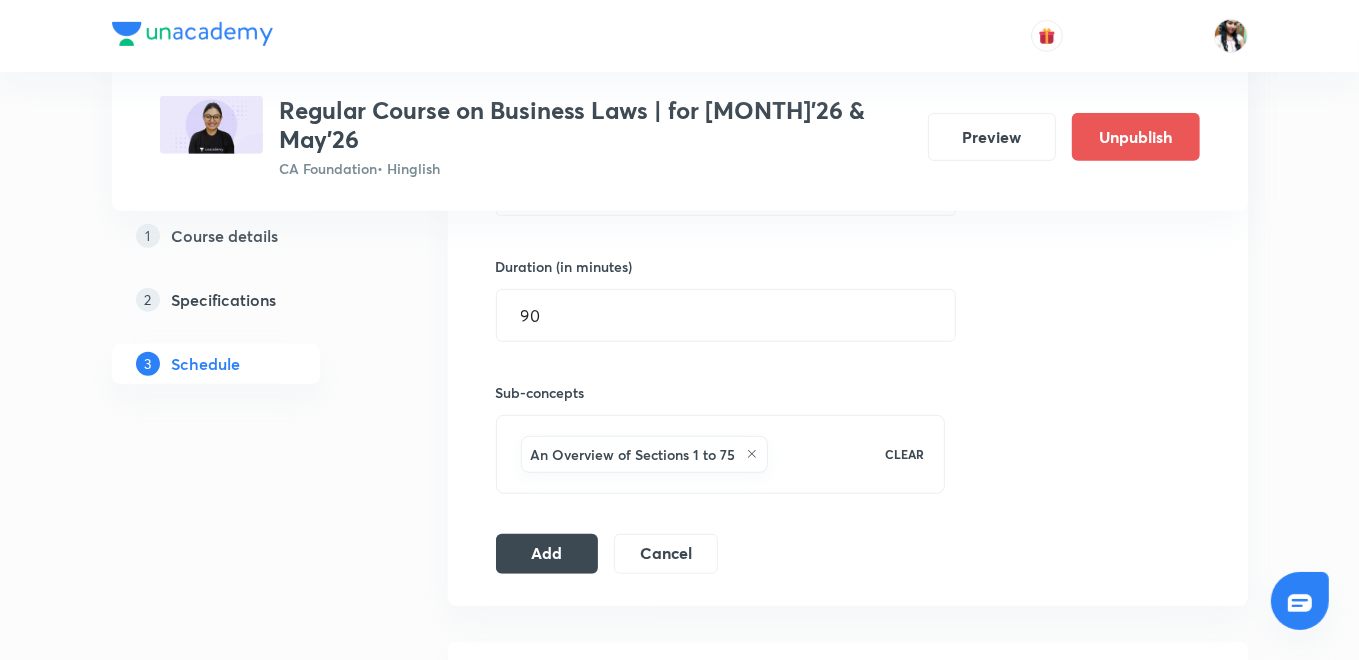 scroll, scrollTop: 751, scrollLeft: 0, axis: vertical 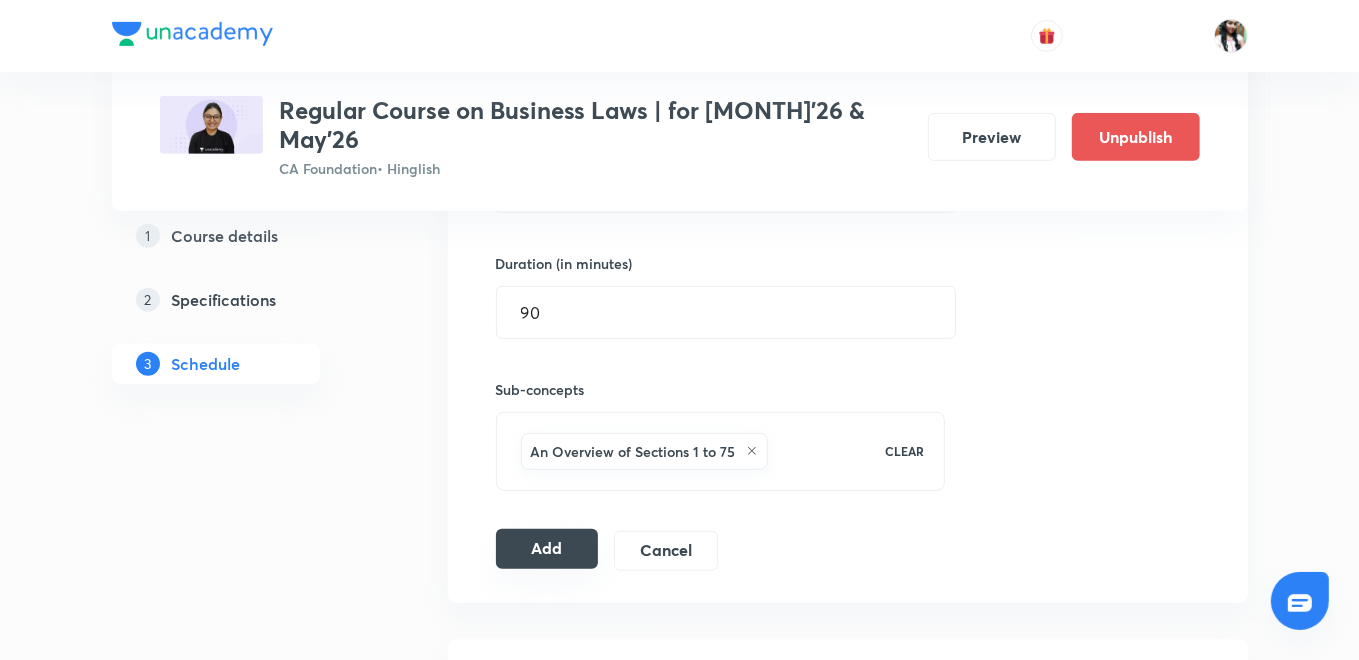 click on "Add" at bounding box center [547, 549] 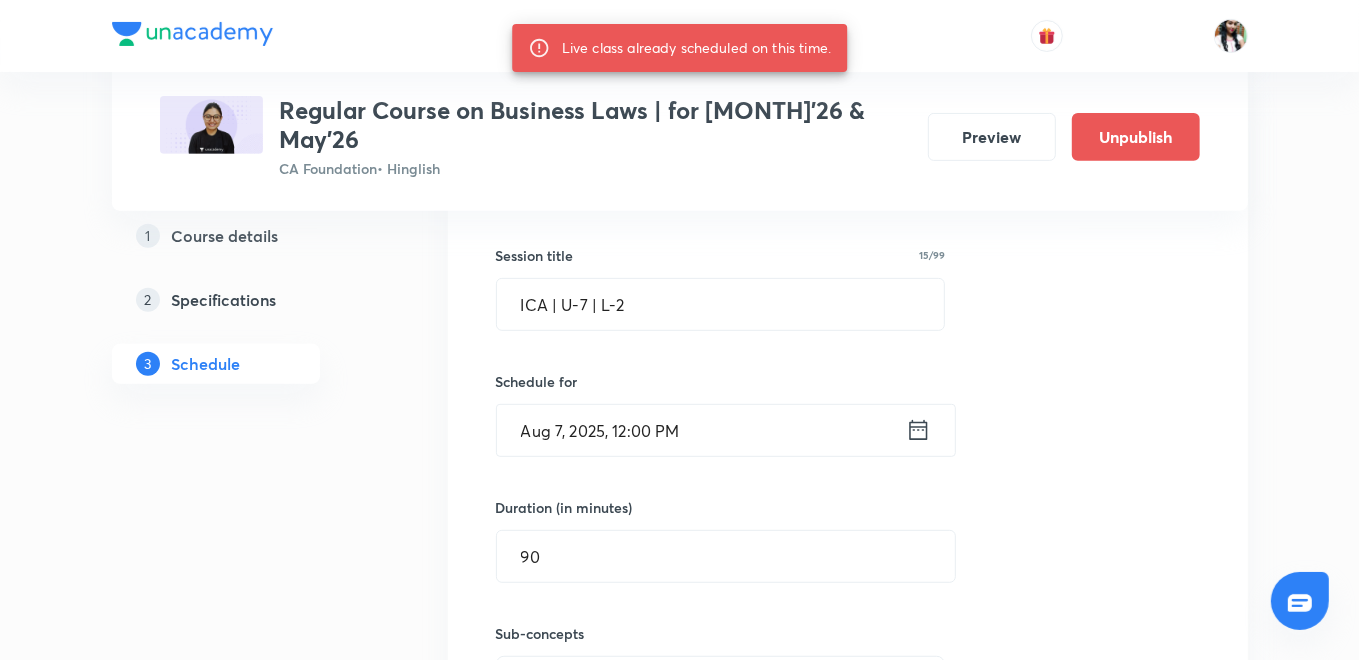 scroll, scrollTop: 501, scrollLeft: 0, axis: vertical 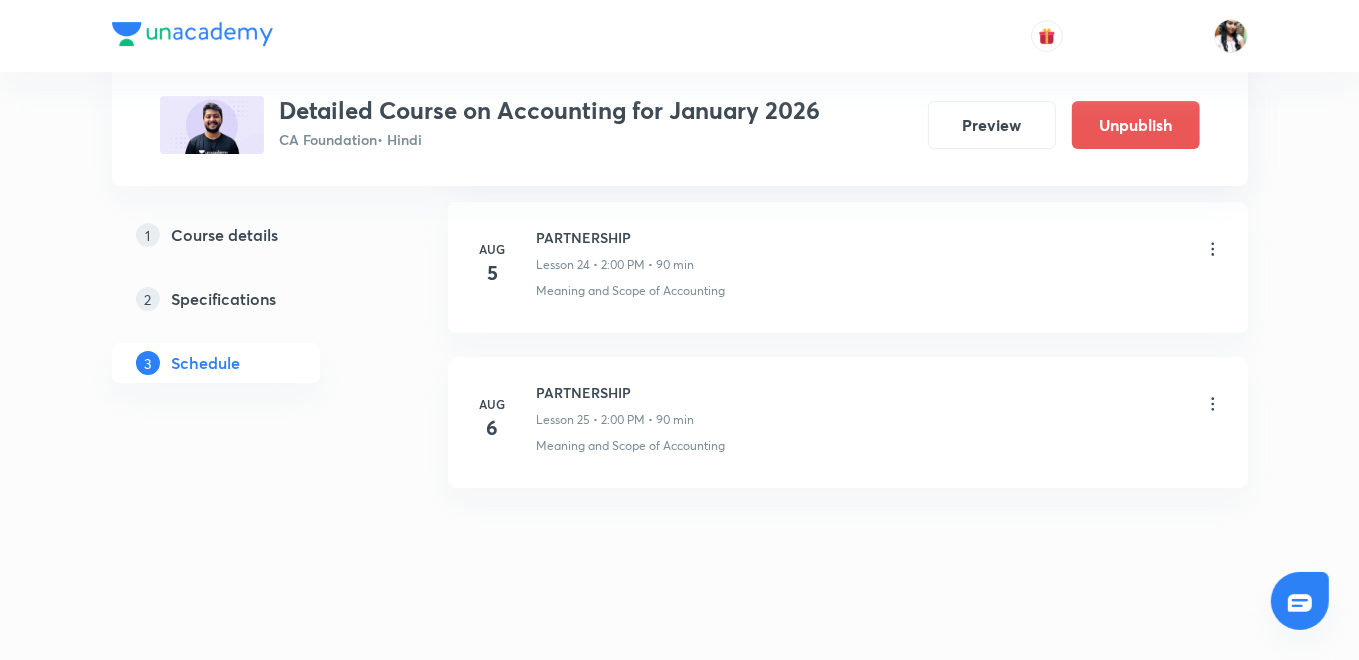 click 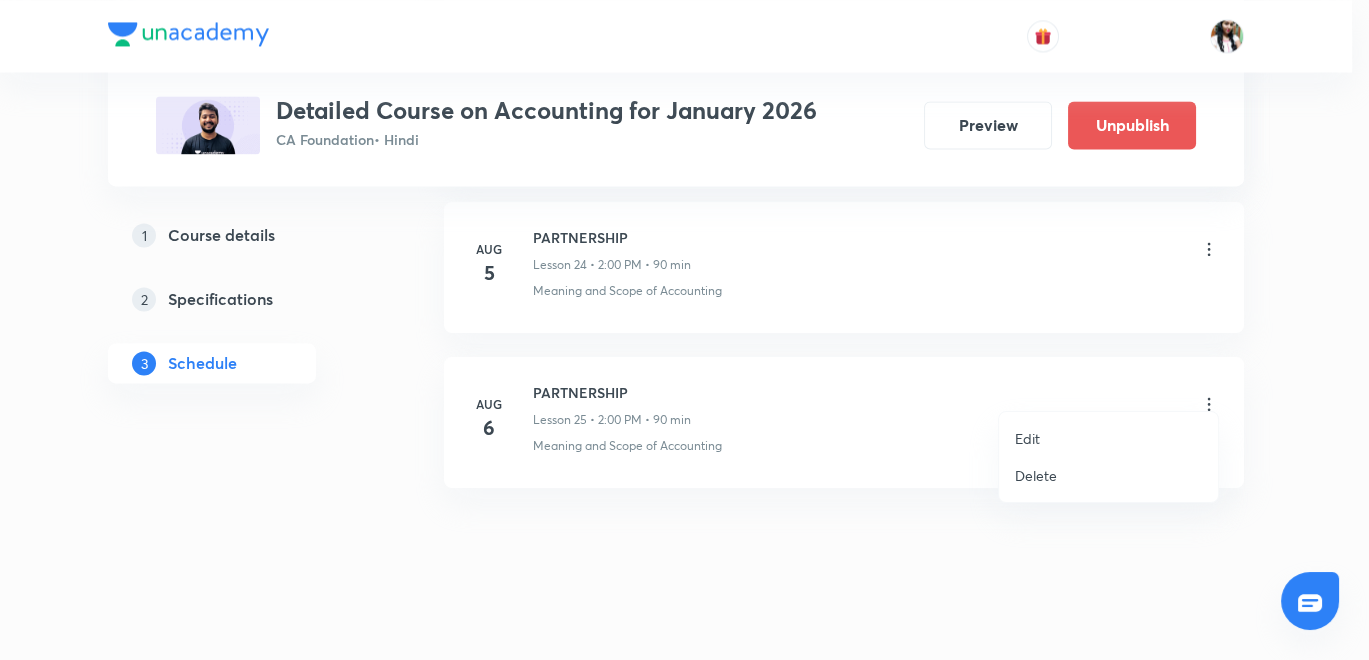 click on "Edit" at bounding box center (1108, 438) 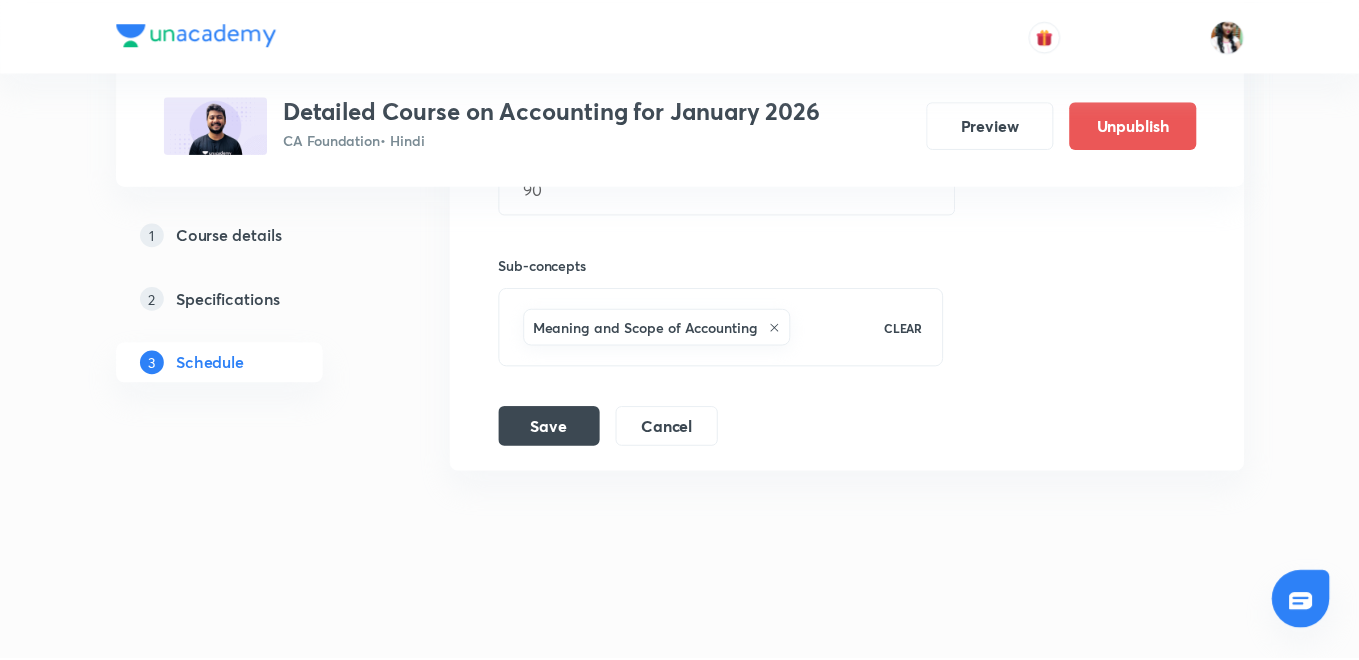 scroll, scrollTop: 4549, scrollLeft: 0, axis: vertical 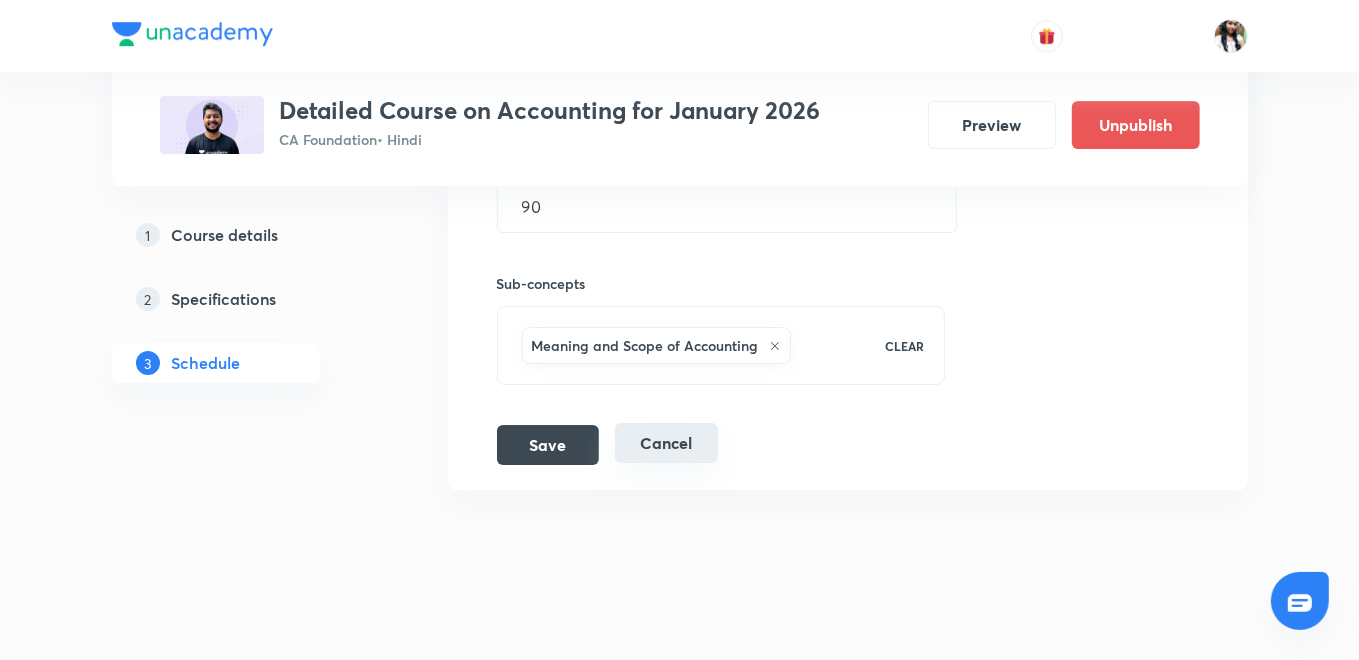 click on "Cancel" at bounding box center (666, 443) 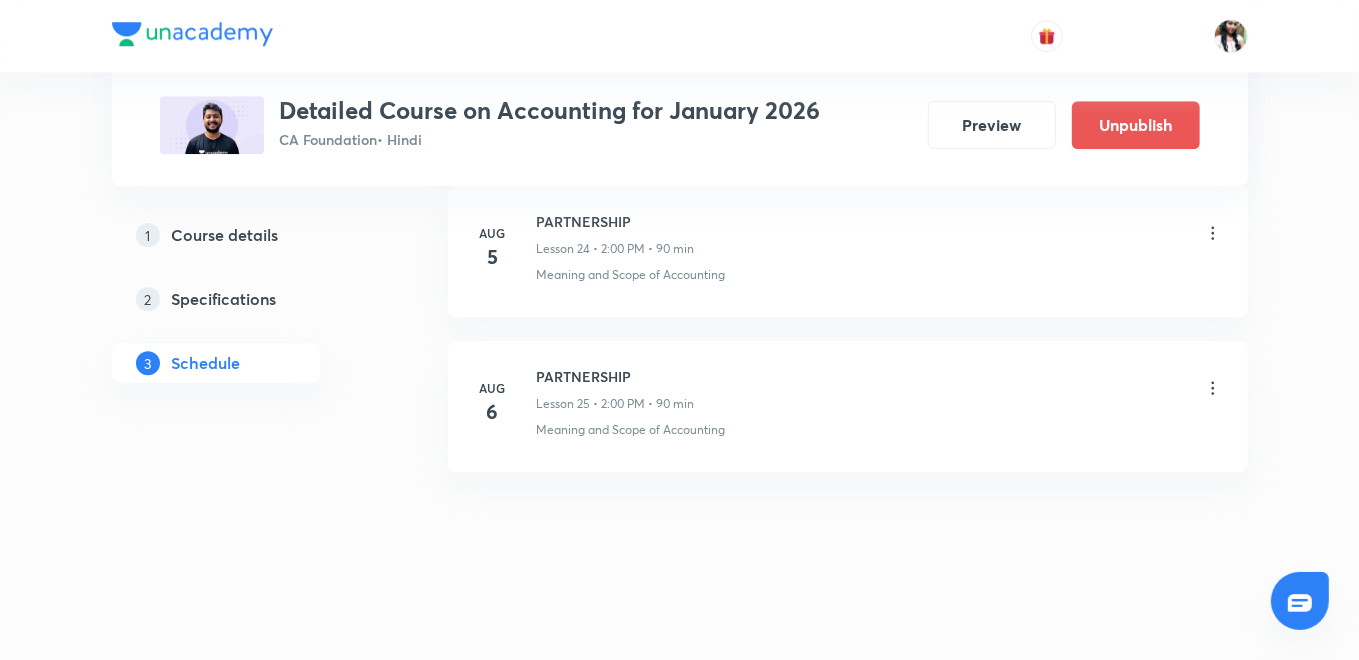 scroll, scrollTop: 4045, scrollLeft: 0, axis: vertical 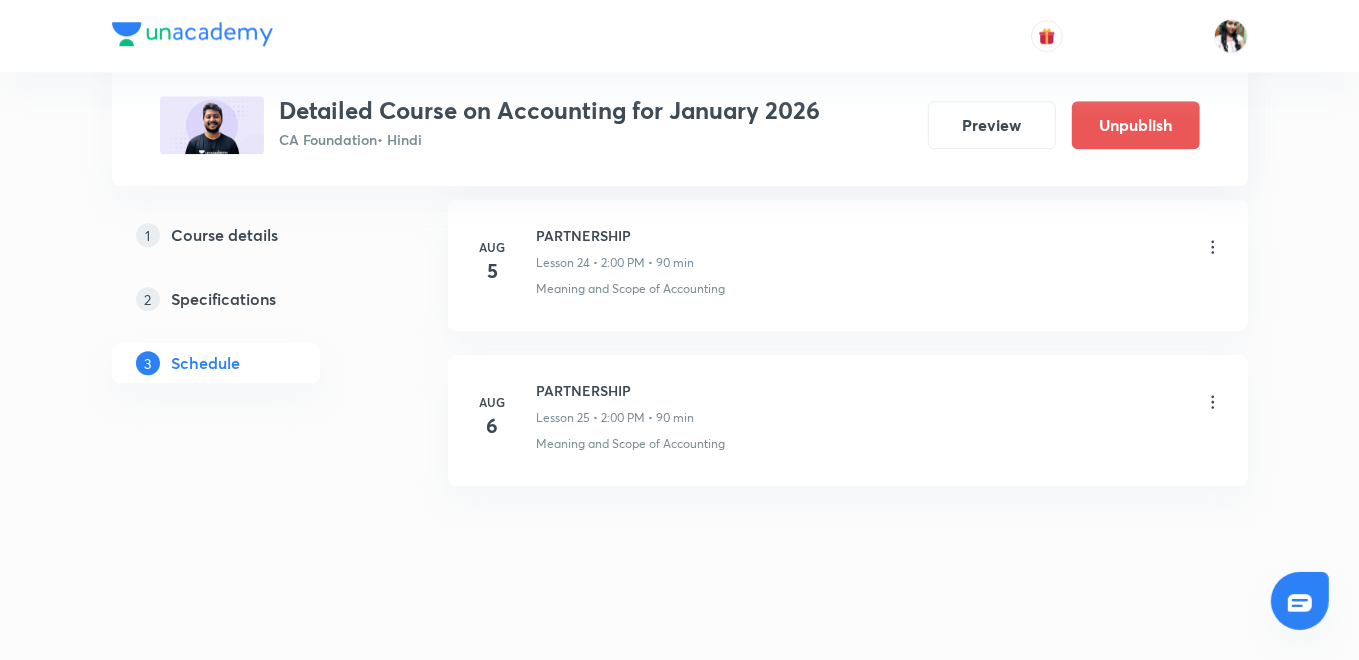 click 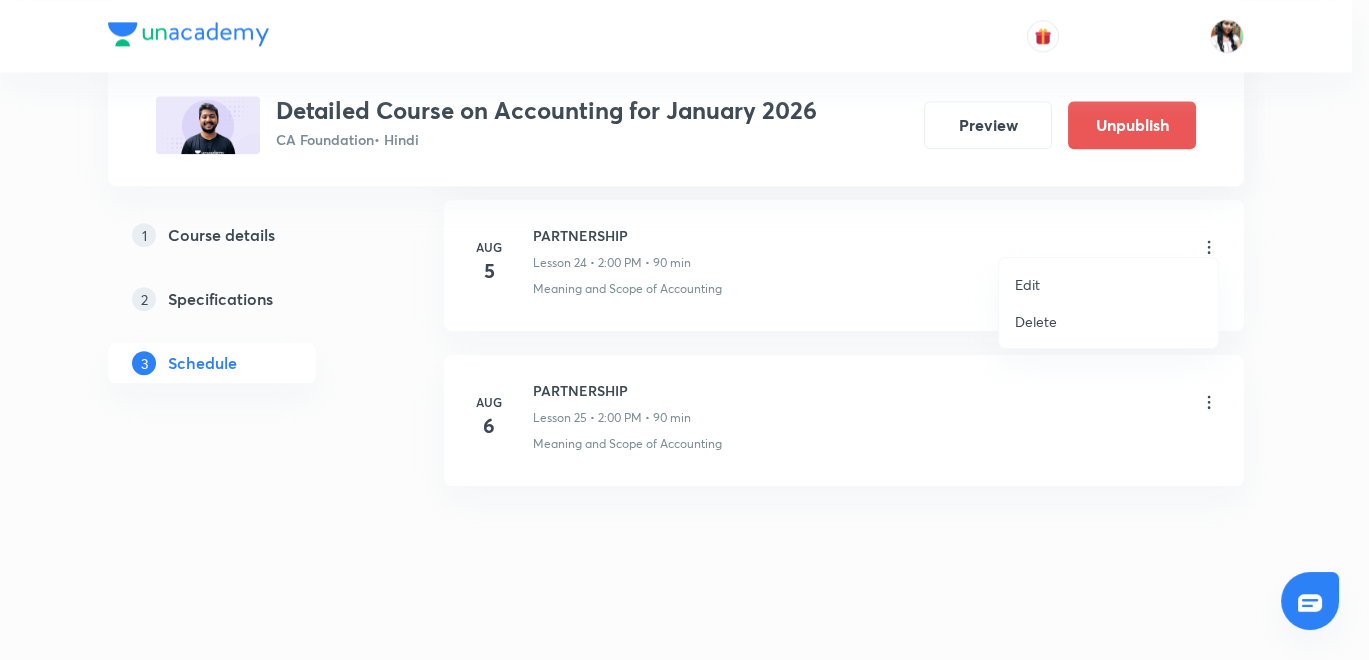 click on "Edit" at bounding box center [1027, 284] 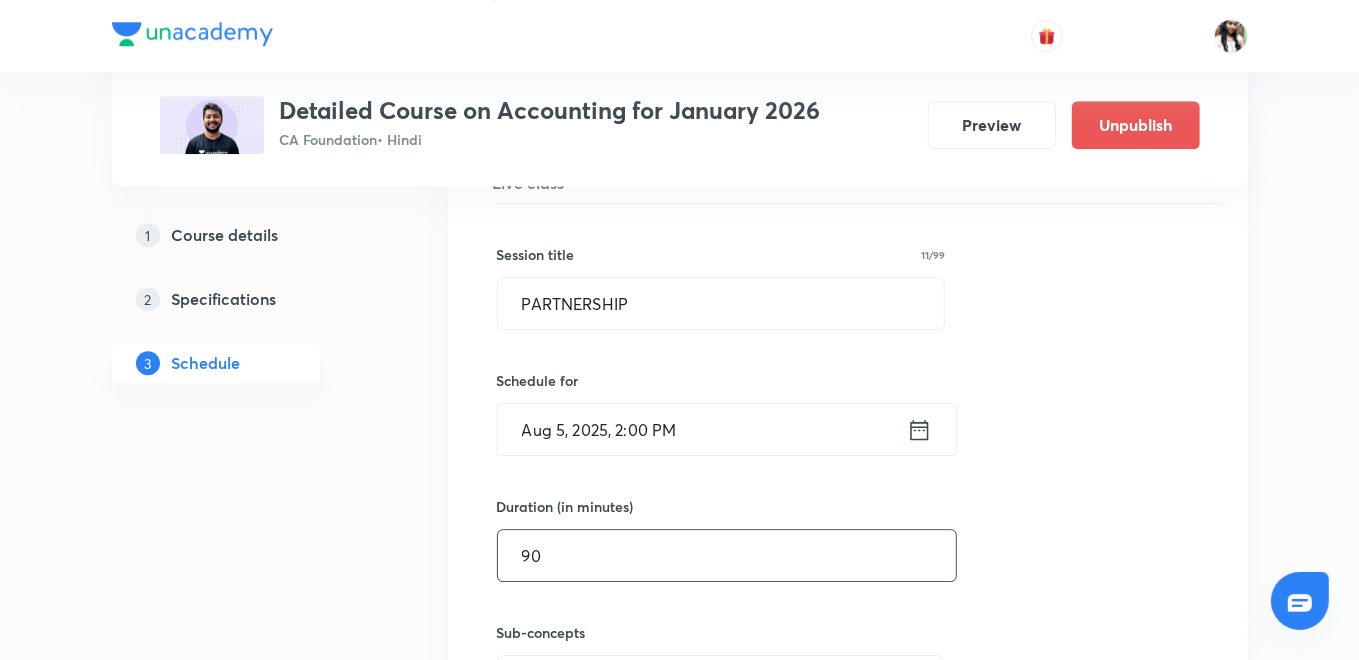 drag, startPoint x: 628, startPoint y: 541, endPoint x: 509, endPoint y: 560, distance: 120.50726 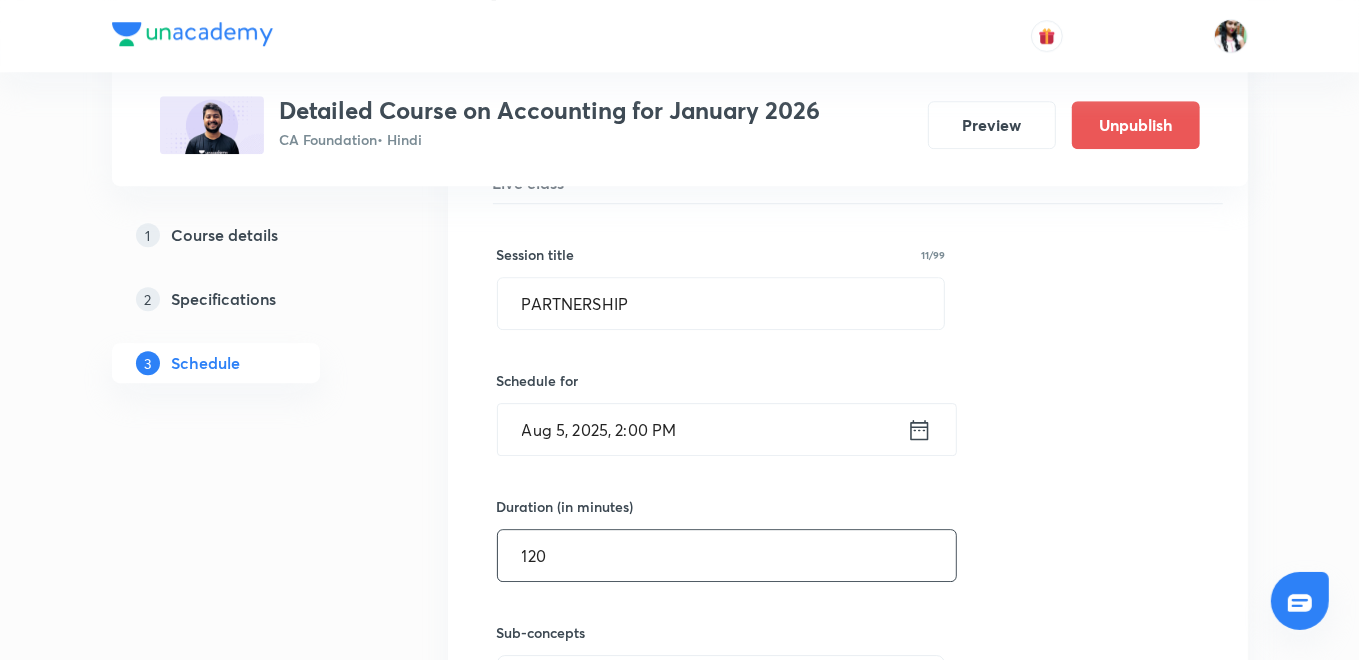 type on "120" 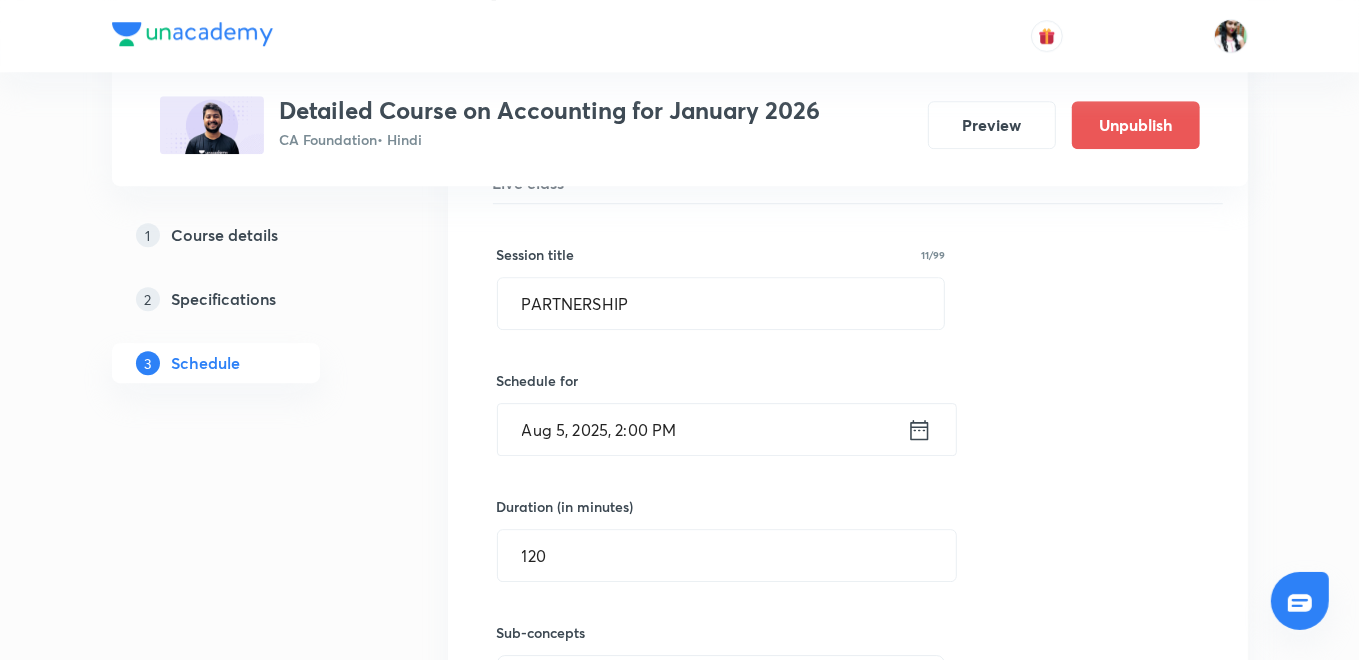 click on "1 Course details 2 Specifications 3 Schedule" at bounding box center (248, -1281) 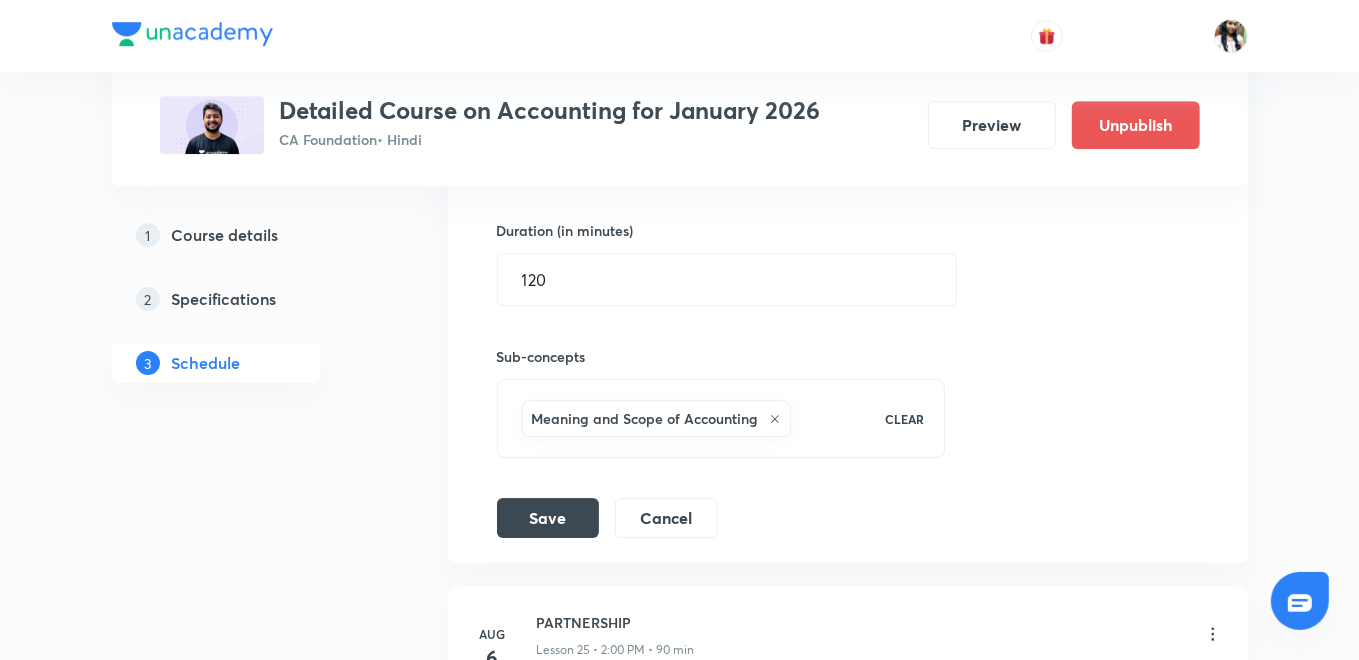 scroll, scrollTop: 4327, scrollLeft: 0, axis: vertical 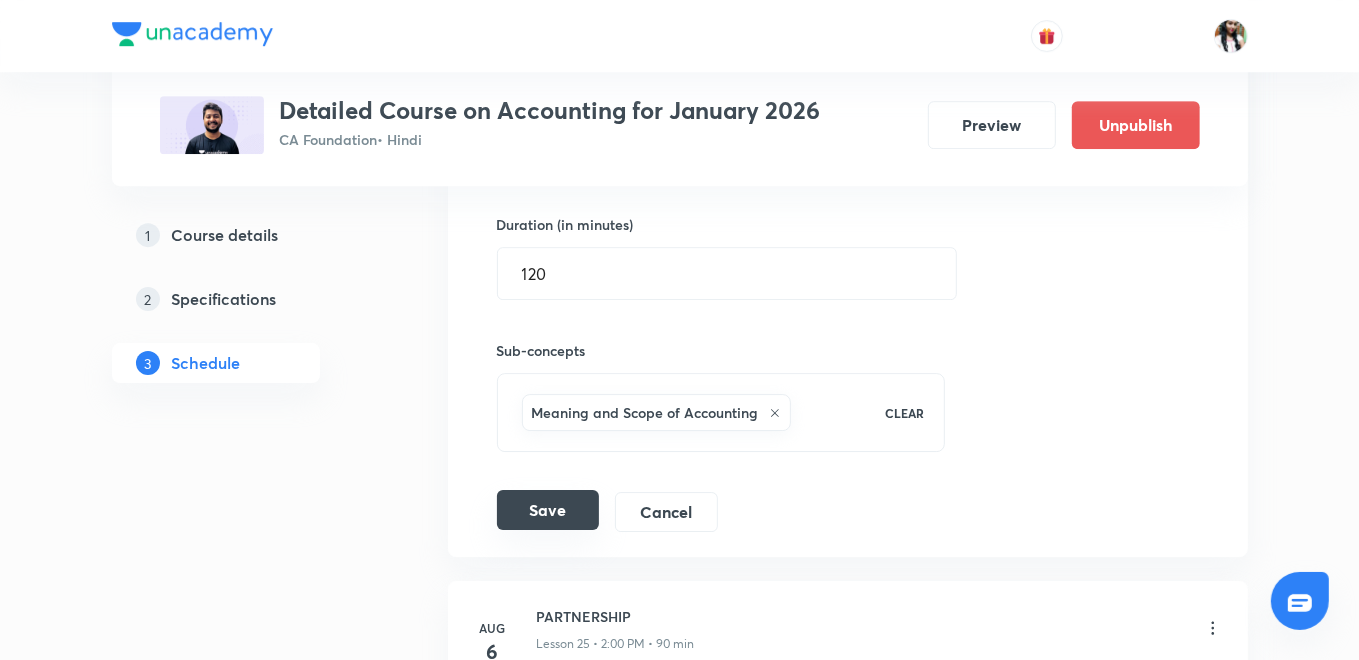 click on "Save" at bounding box center (548, 510) 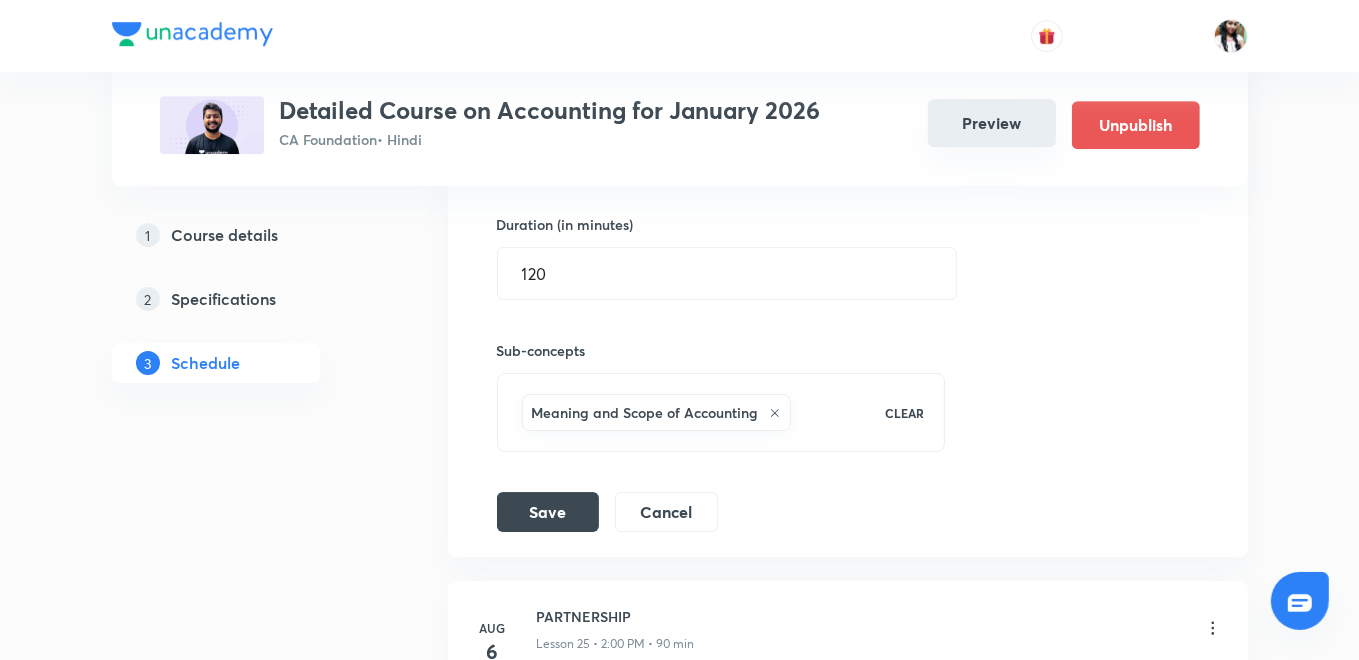 click on "Preview" at bounding box center (992, 123) 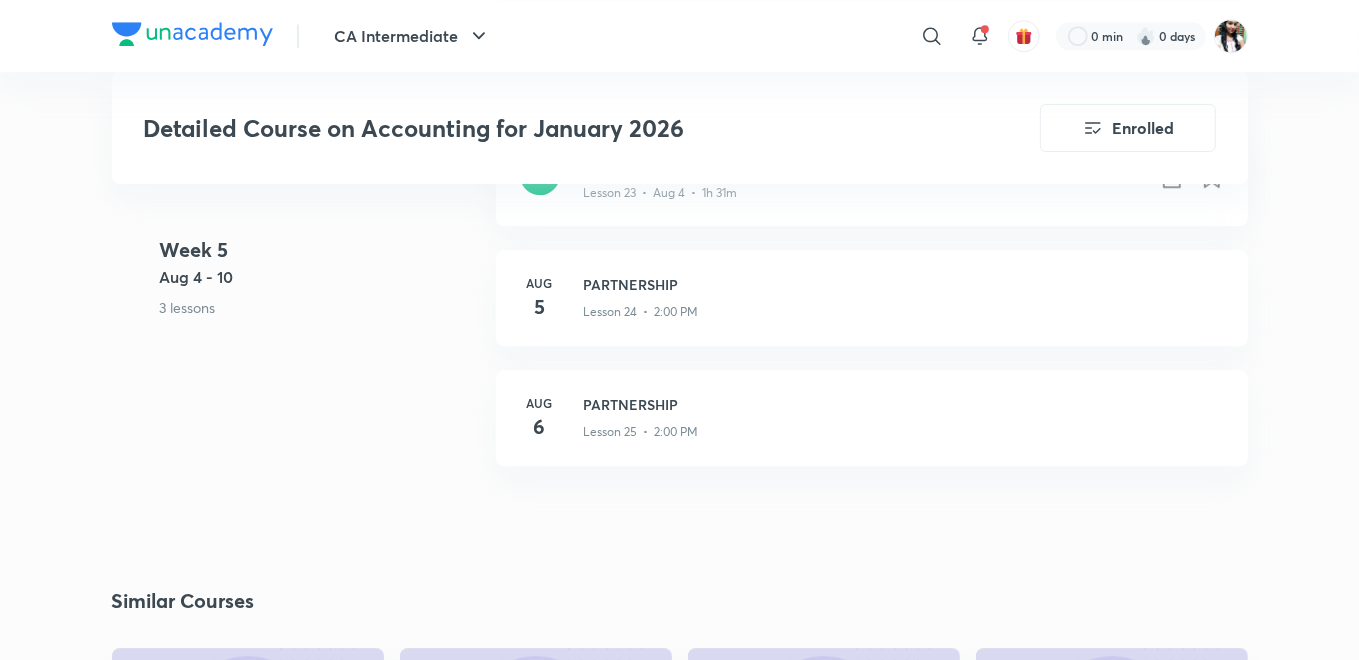 scroll, scrollTop: 3777, scrollLeft: 0, axis: vertical 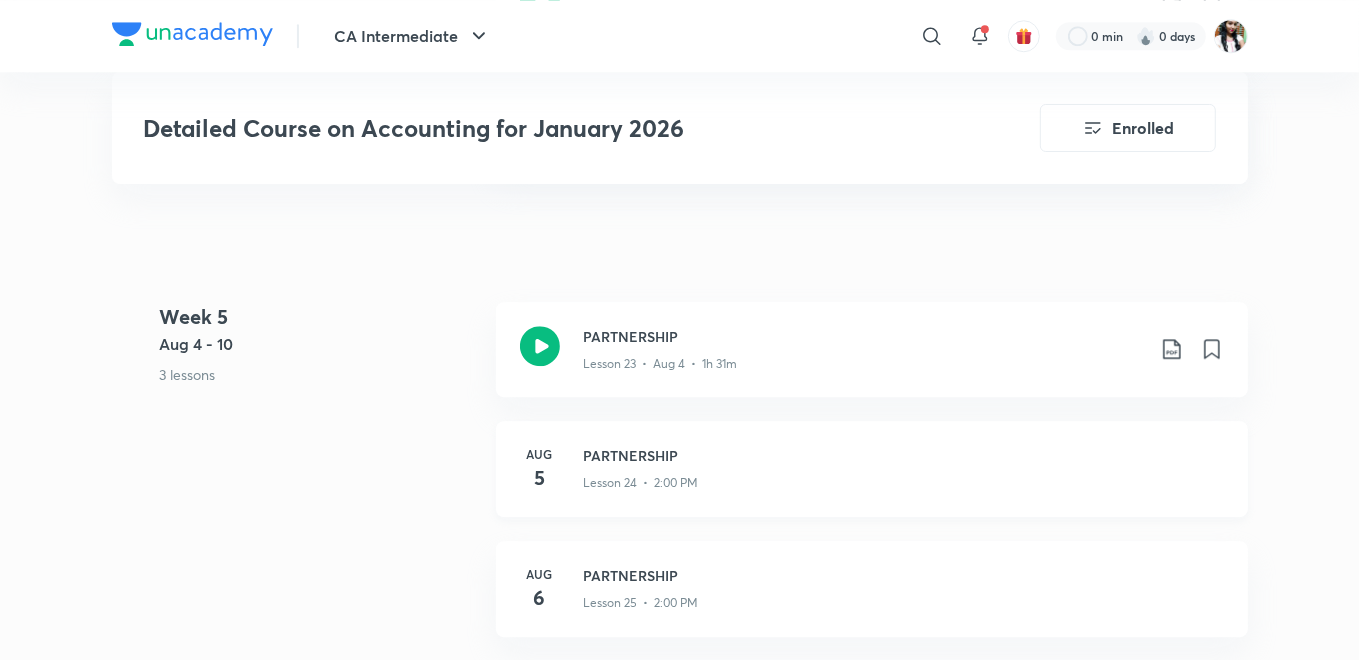 click on "PARTNERSHIP" at bounding box center [904, 455] 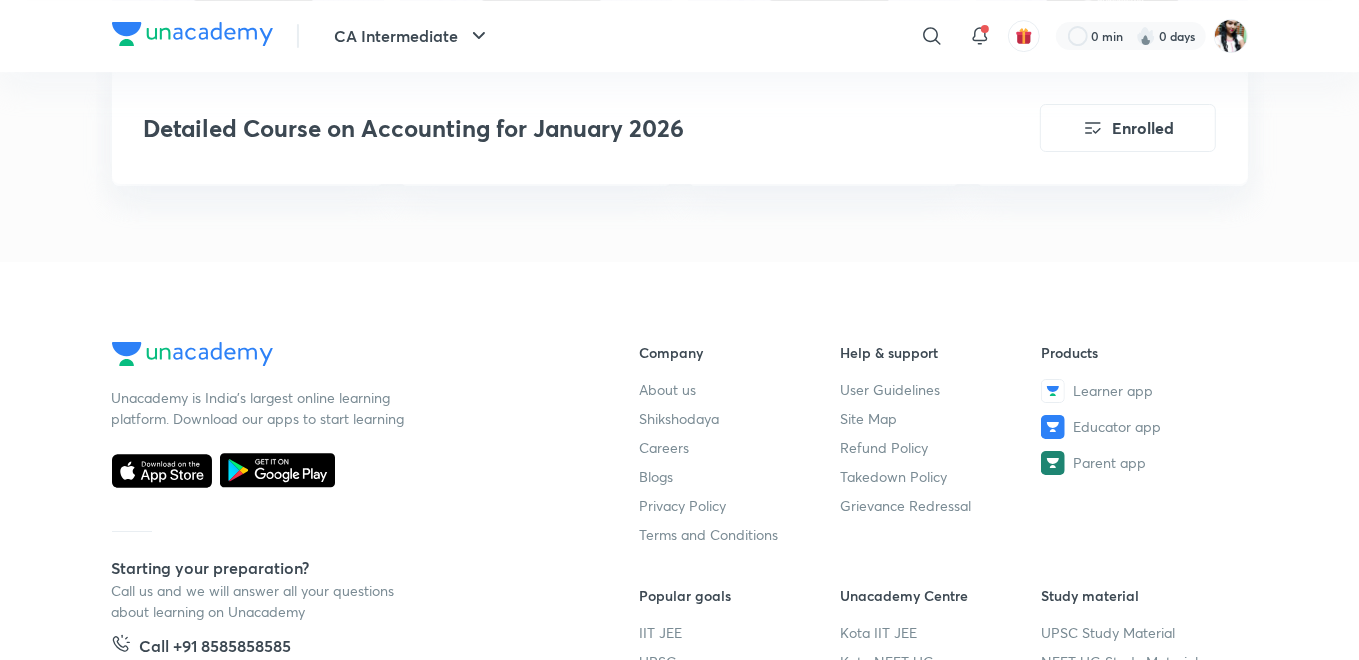 scroll, scrollTop: 4765, scrollLeft: 0, axis: vertical 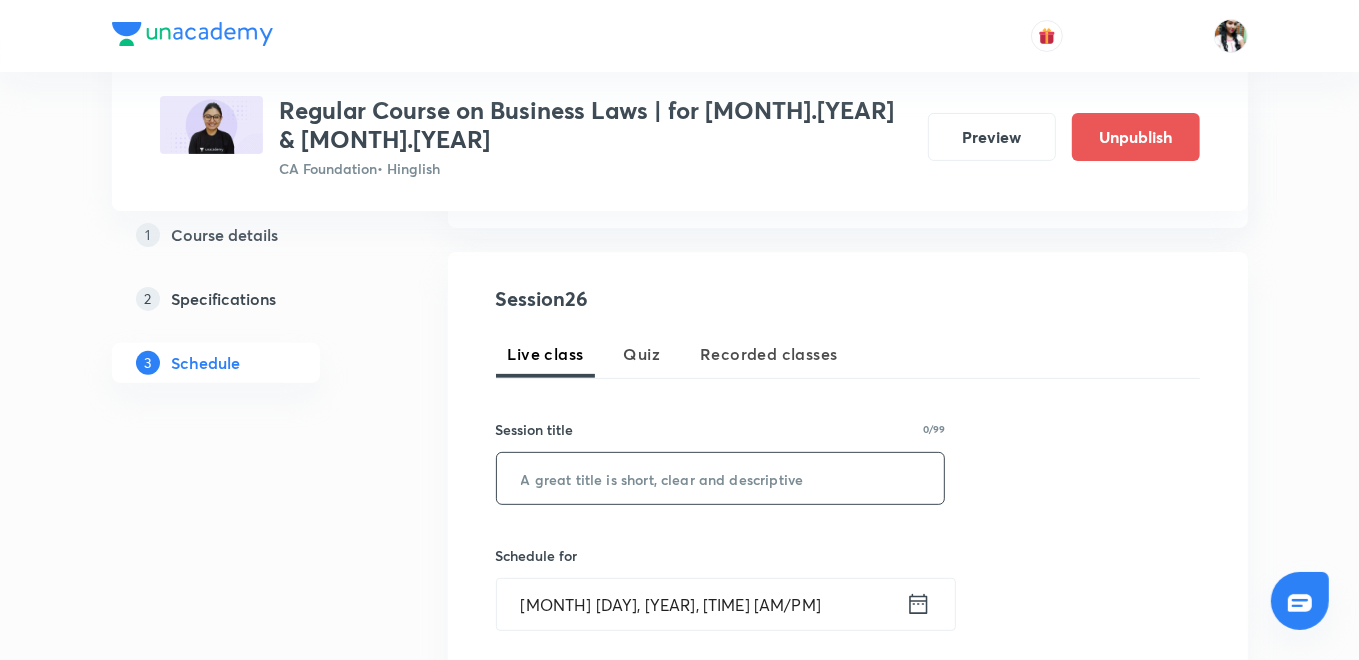 click at bounding box center (721, 478) 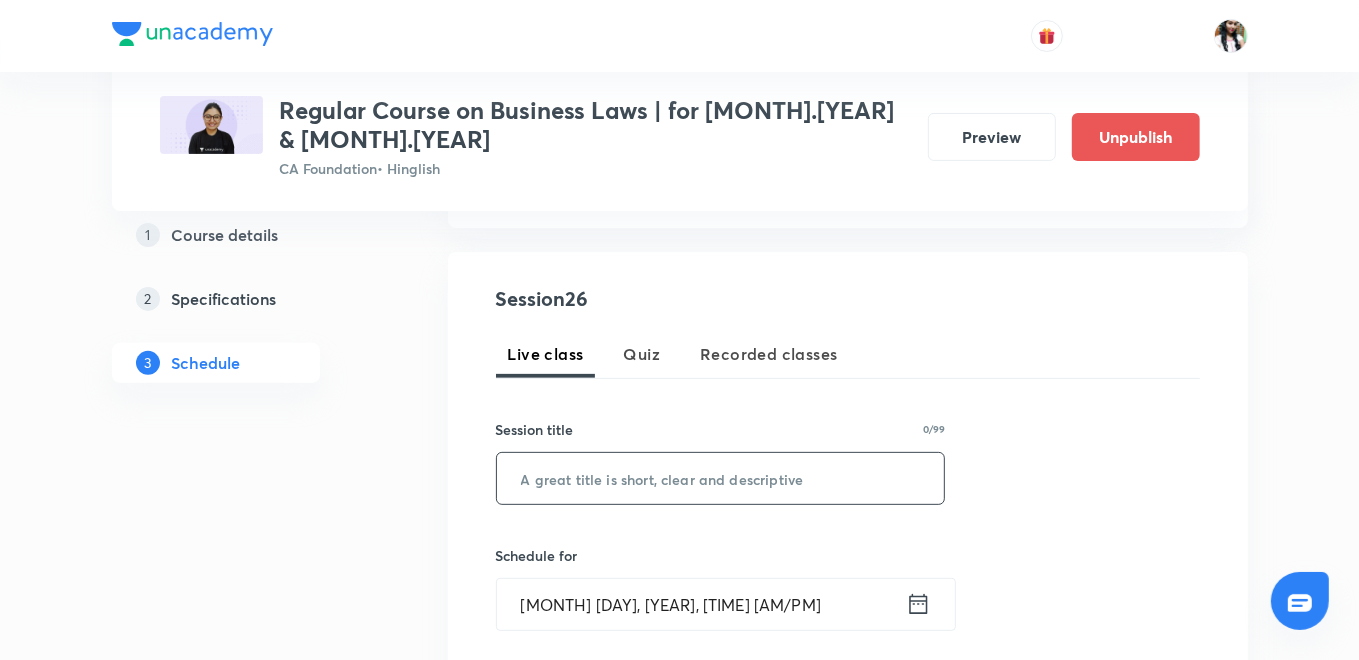 paste on "ICA | U-7 | L-3" 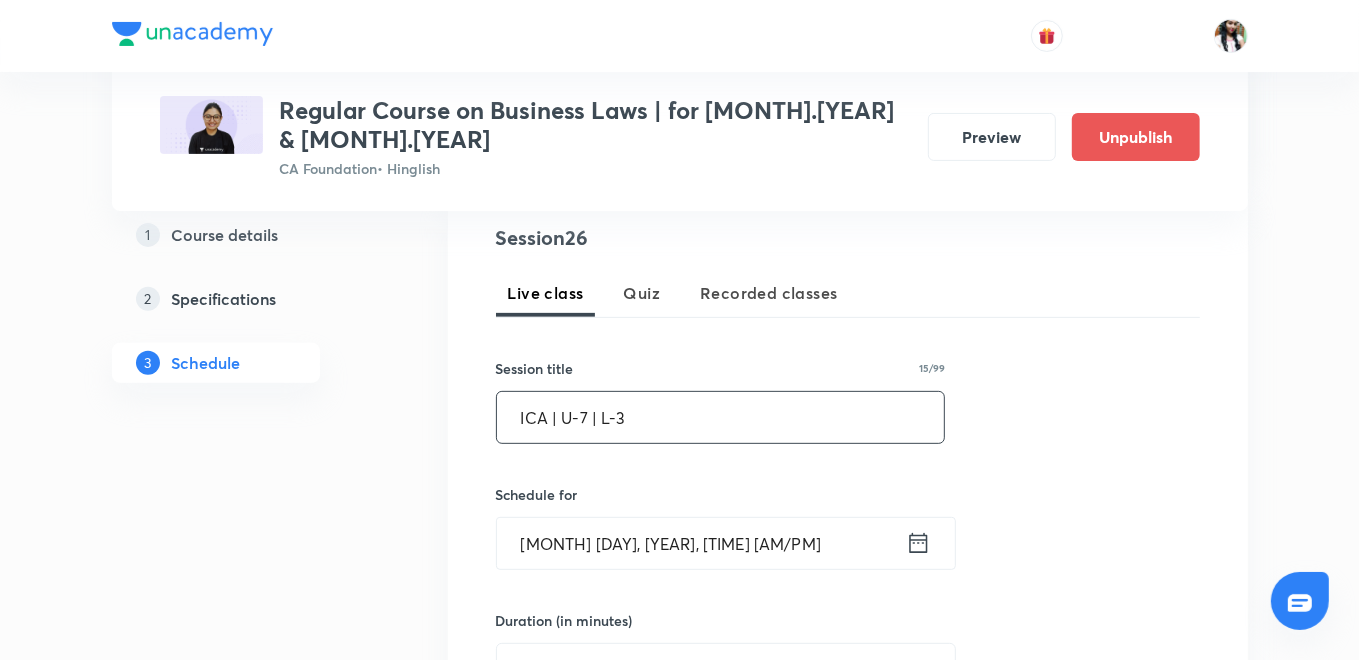 scroll, scrollTop: 444, scrollLeft: 0, axis: vertical 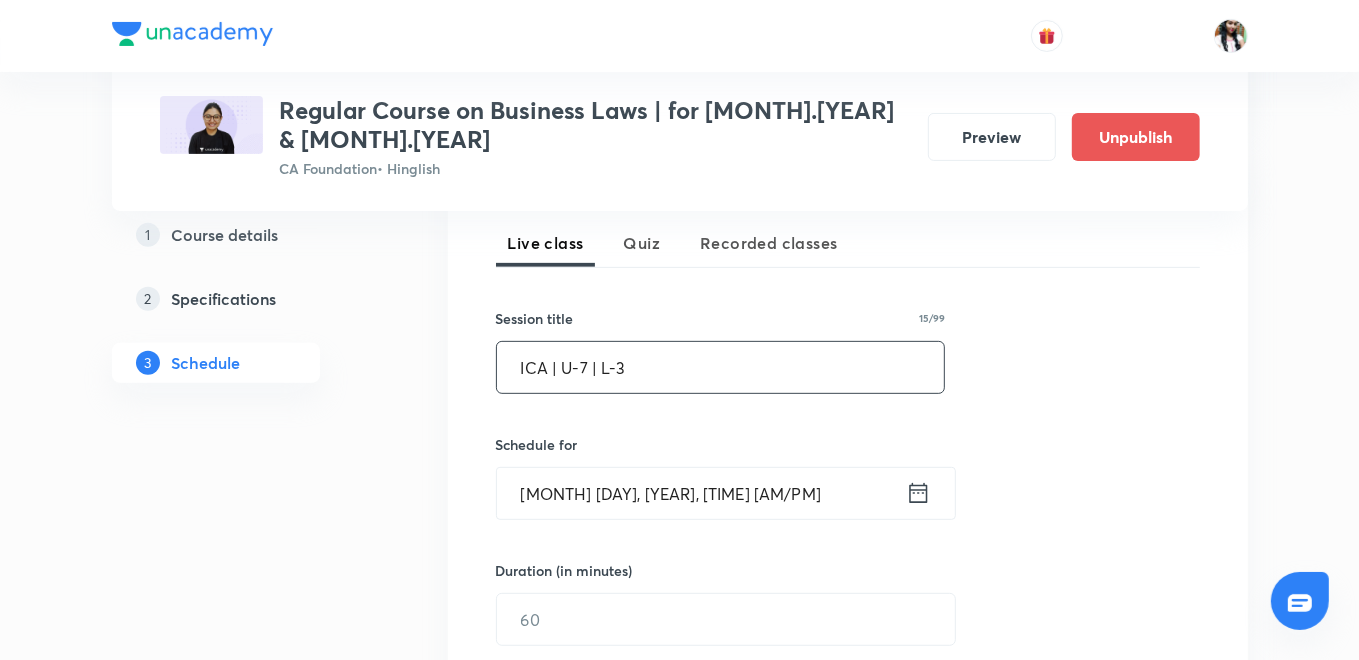 type on "ICA | U-7 | L-3" 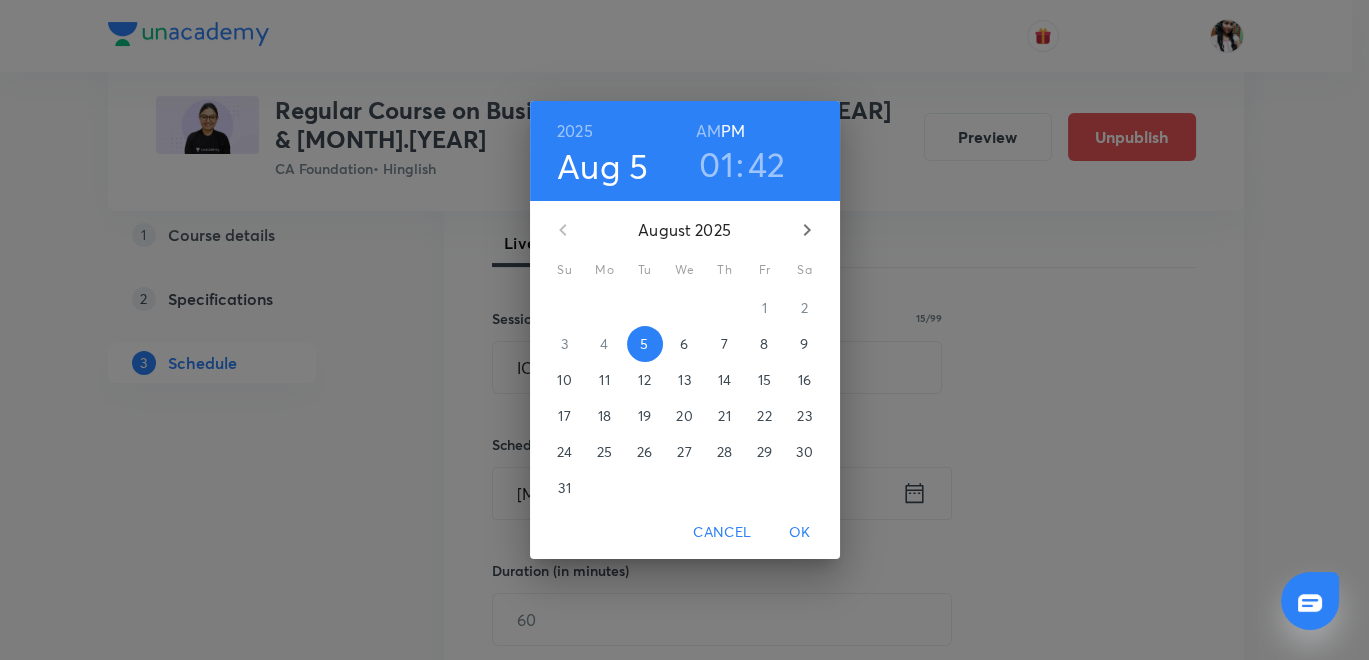 click on "8" at bounding box center [765, 344] 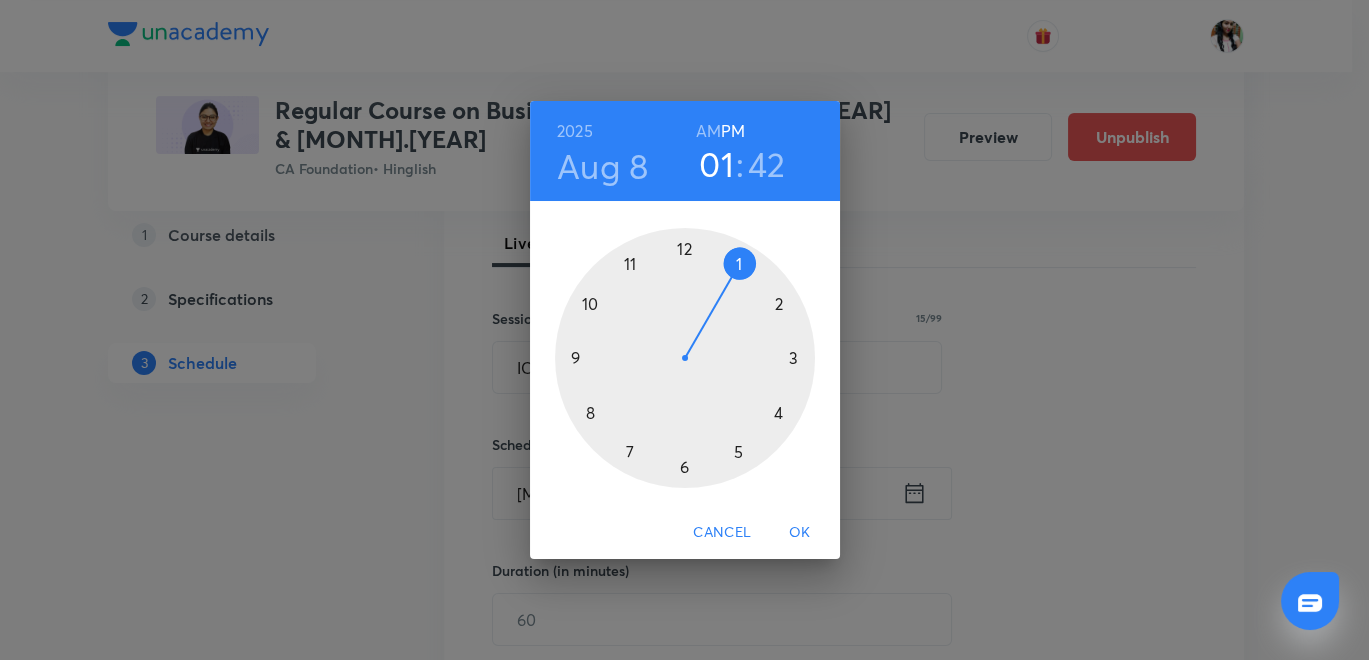 click at bounding box center [685, 358] 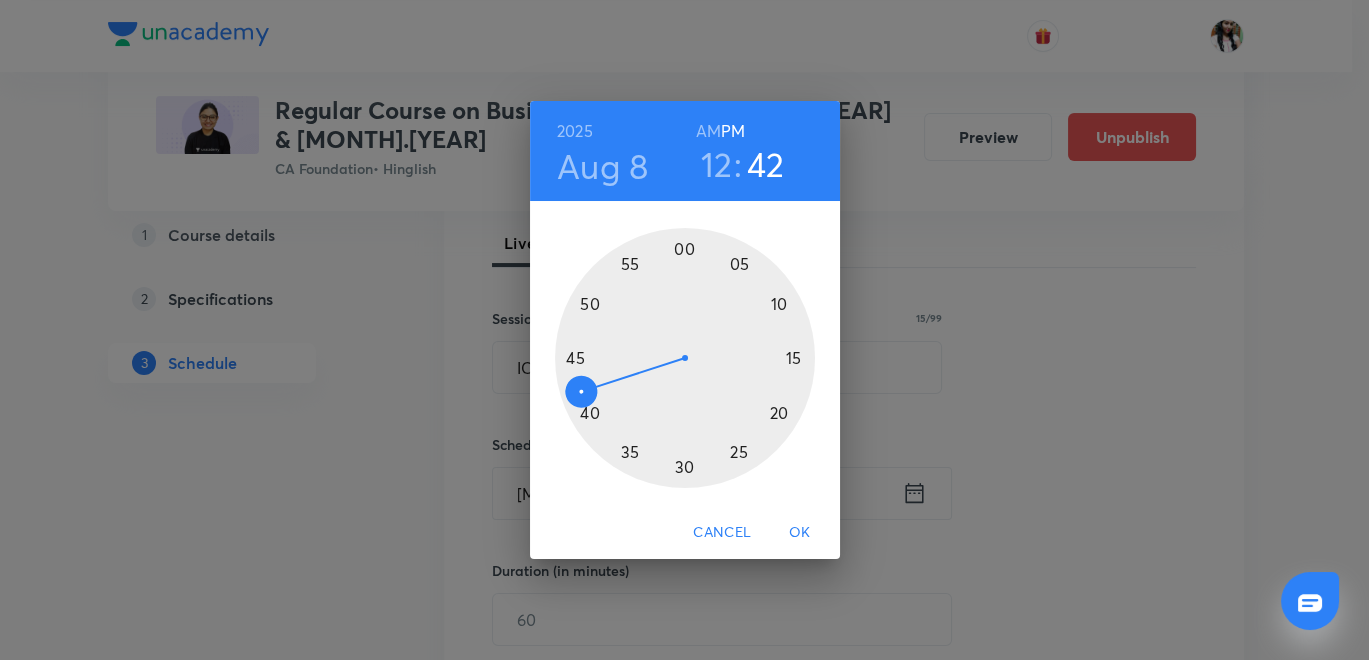 click at bounding box center (685, 358) 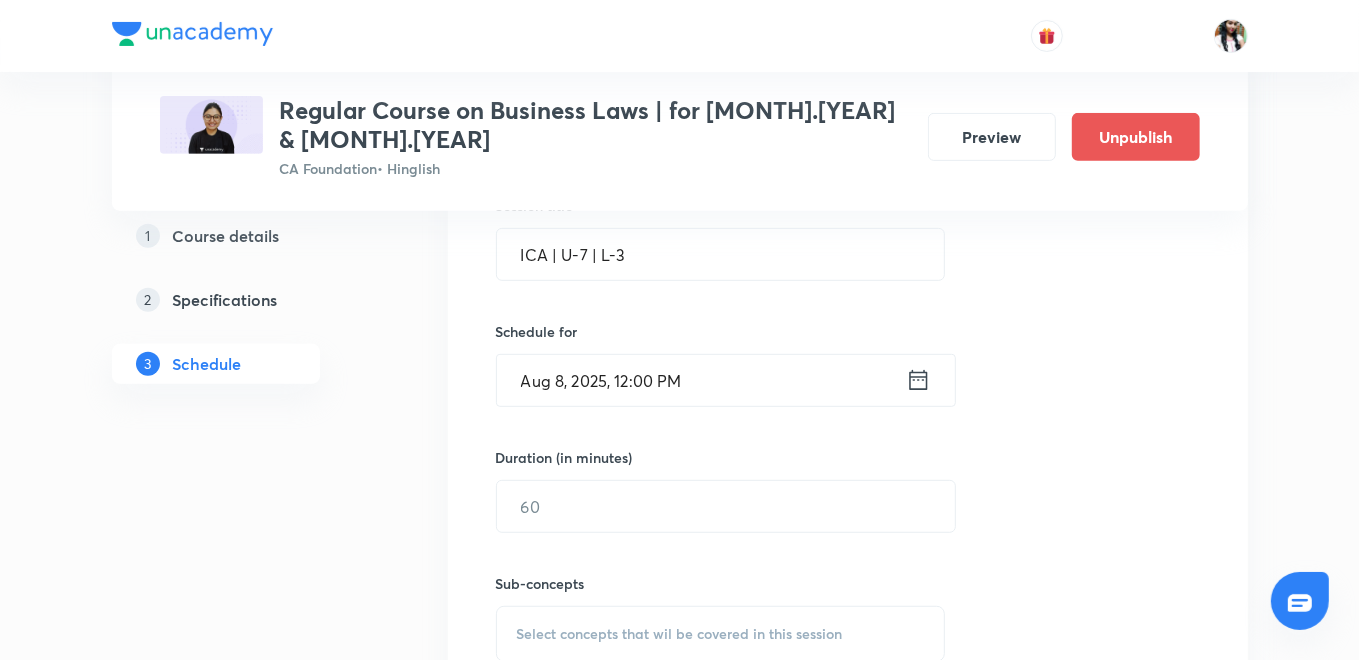 scroll, scrollTop: 666, scrollLeft: 0, axis: vertical 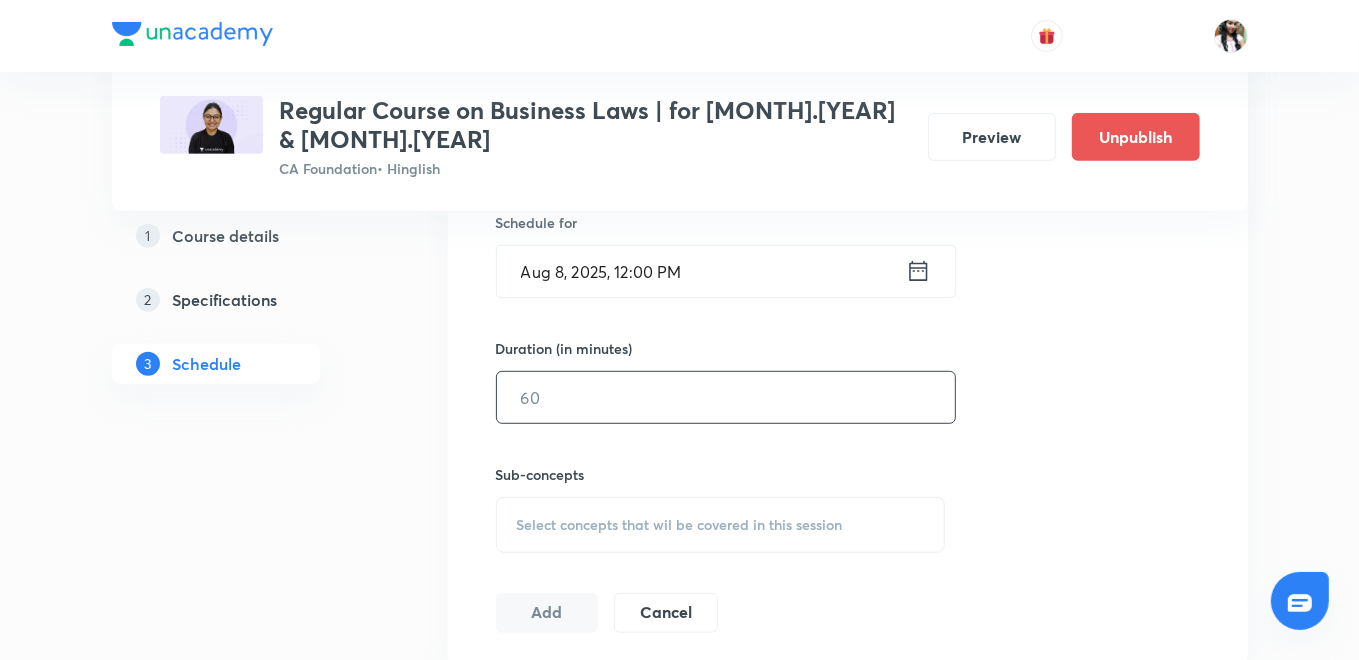 click at bounding box center [726, 397] 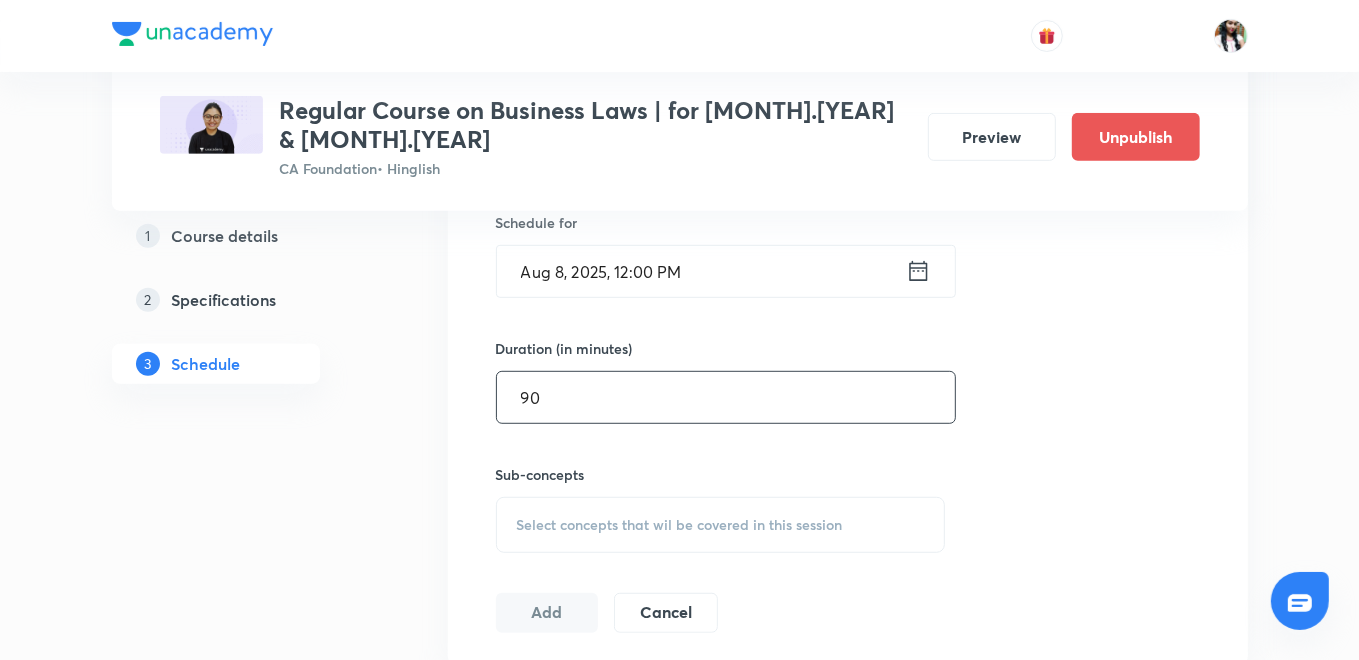 scroll, scrollTop: 888, scrollLeft: 0, axis: vertical 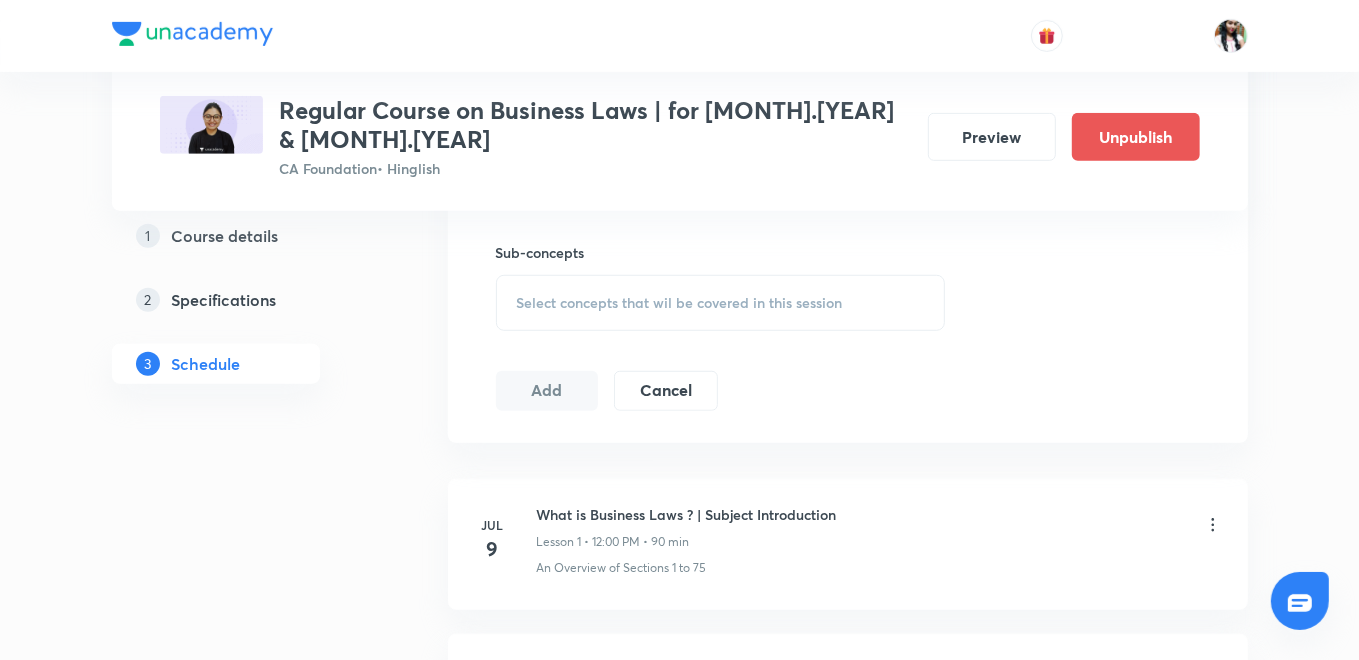 type on "90" 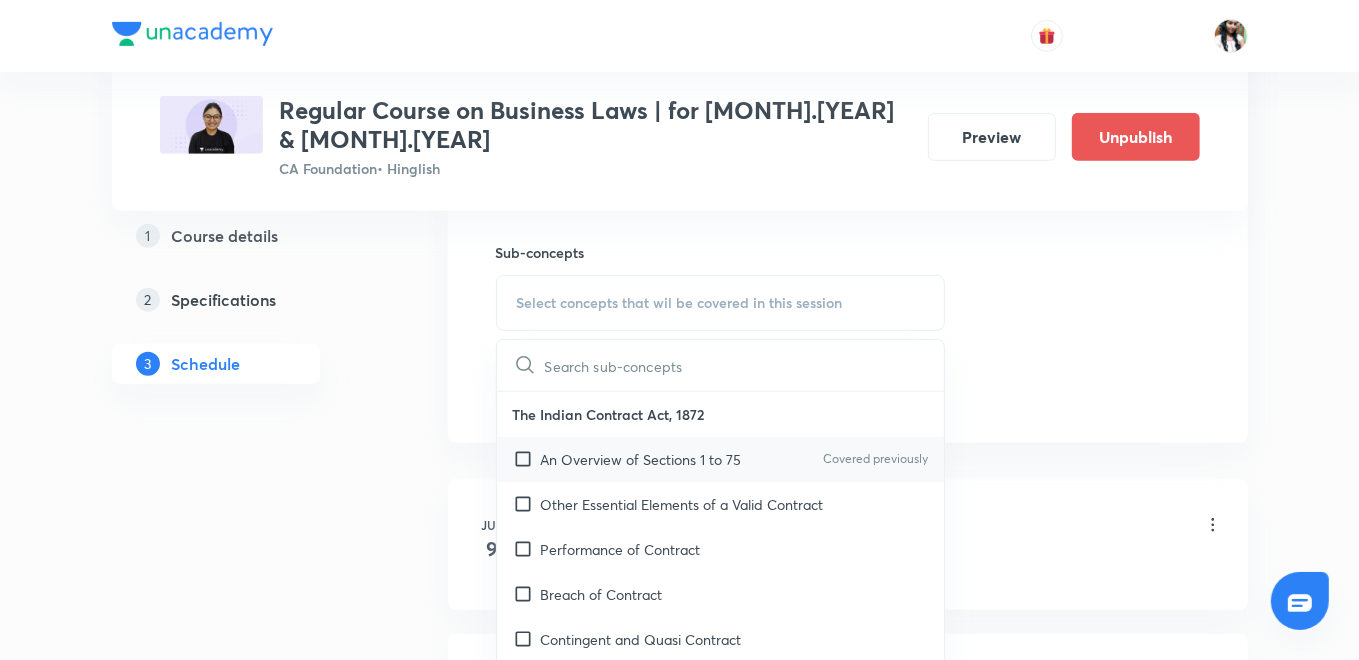 click on "An Overview of Sections 1 to 75" at bounding box center (641, 459) 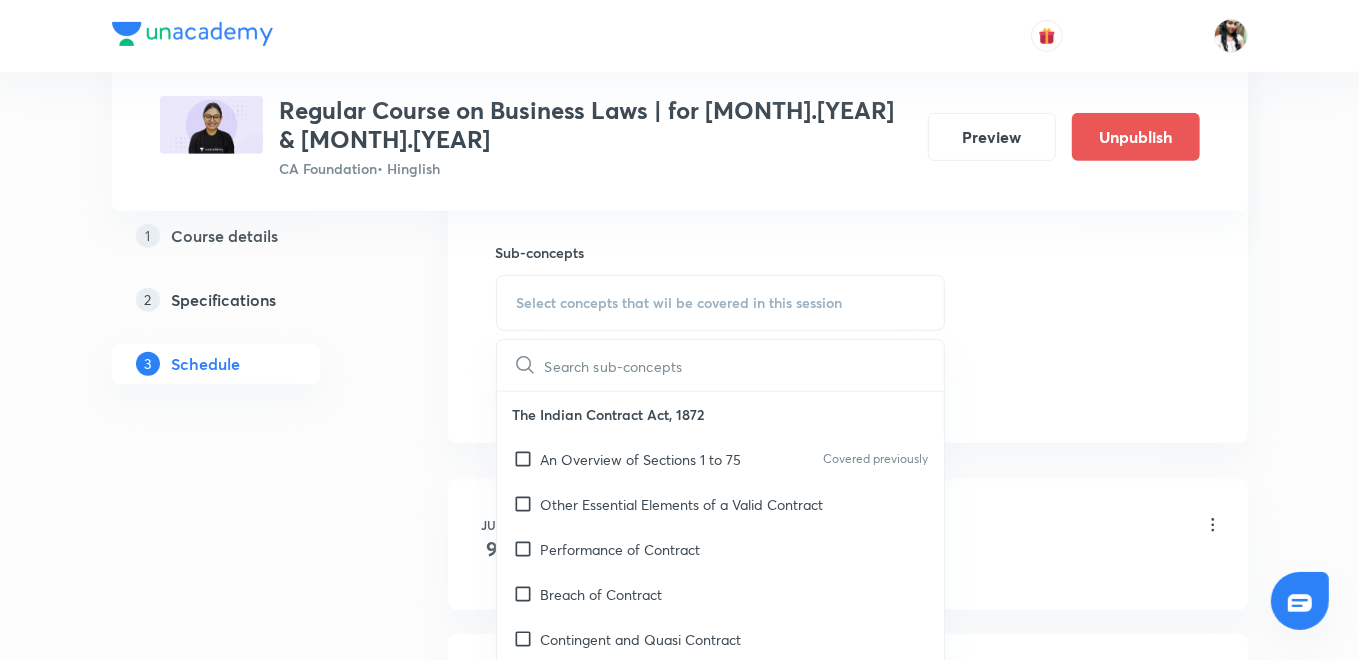 checkbox on "true" 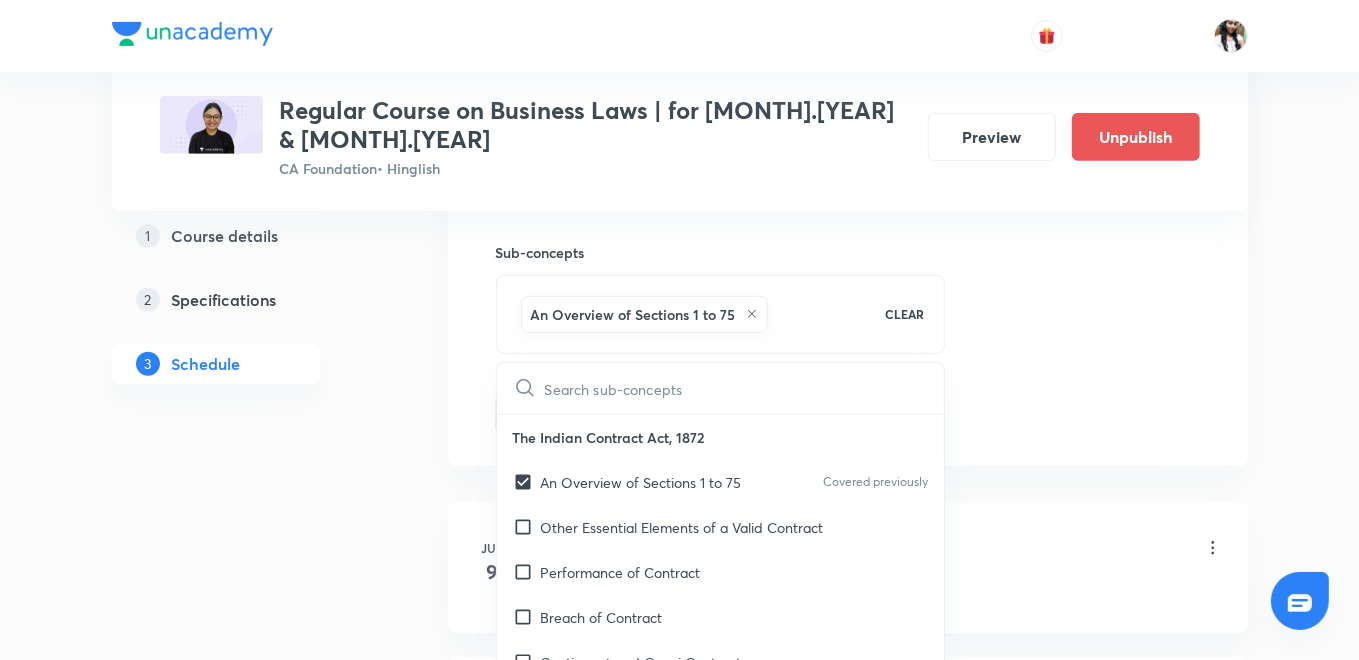 click on "Session  26 Live class Quiz Recorded classes Session title 15/99 ICA | U-7 | L-3 ​ Schedule for Aug 8, 2025, 12:00 PM ​ Duration (in minutes) 90 ​ Sub-concepts An Overview of Sections 1 to 75 CLEAR ​ The Indian Contract Act, 1872 An Overview of Sections 1 to 75 Covered previously Other Essential Elements of a Valid Contract Performance of Contract Breach of Contract Contingent and Quasi Contract The Sale of Goods Act, 1930 Formation of the Contract of Sale Conditions and Warranties Transfer of Ownership and Delivery of Goods Unpaid Seller and His Rights Indian Partnership Act 1932 General Nature of Partnership Rights and Duties of Partners Reconstitution of Firms Registration and Dissolution of a Firm The LLP Act, 2008 Nature and Scope Essential Features Characteristics of LLP Incorporation and Differences with Other Forms of Organizations The Companies Act, 2013 Essential Features of Company Corporate Veil Theory Classes of Companies Types of Share Capital Incorporation of Company Add Cancel" at bounding box center [848, 81] 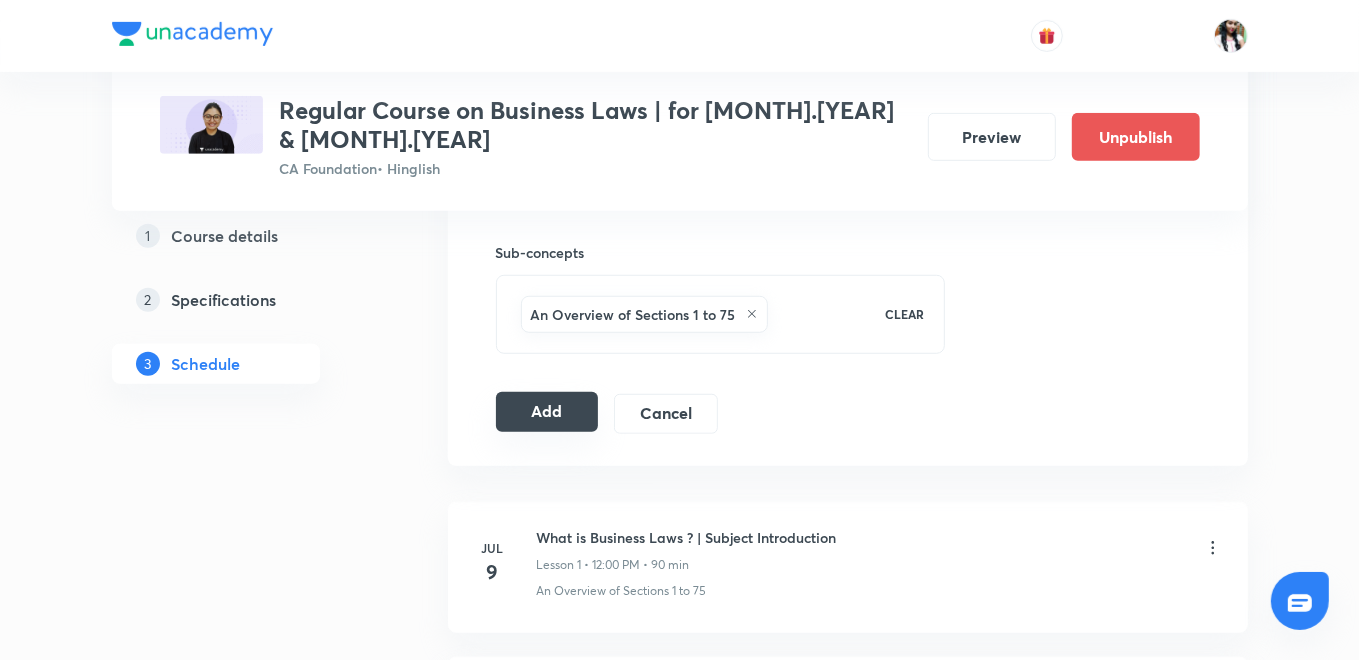 click on "Add" at bounding box center [547, 412] 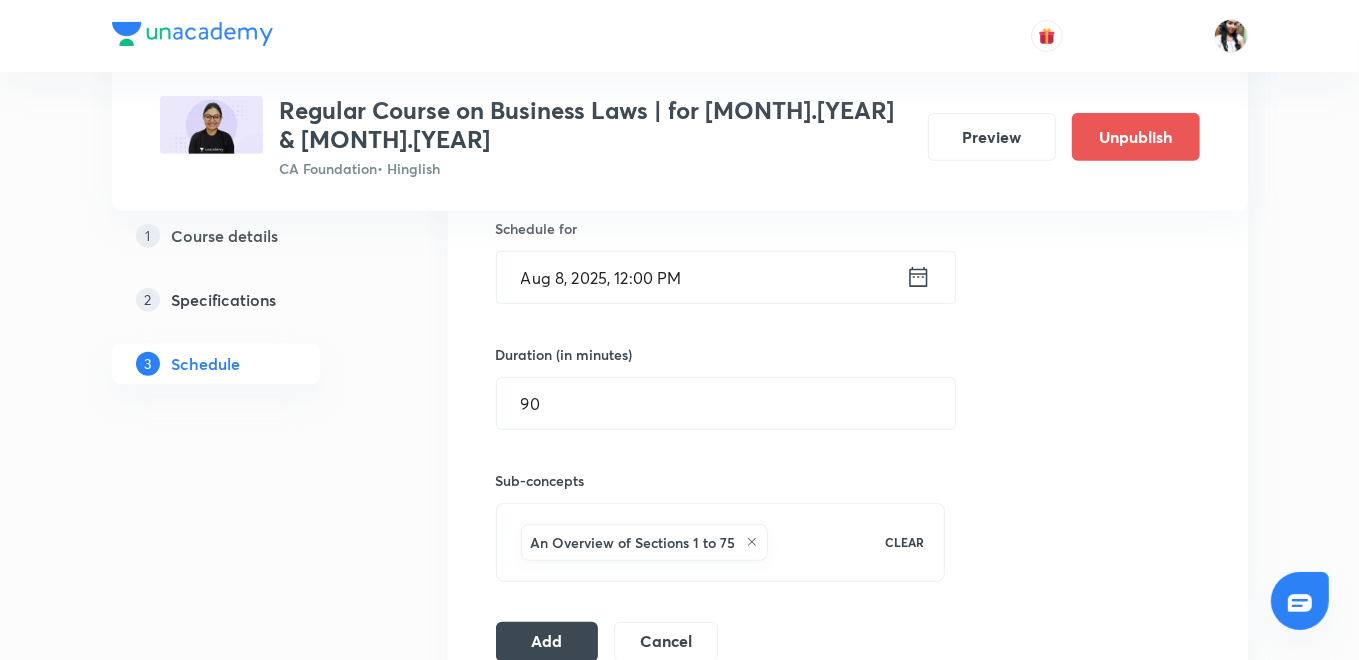 scroll, scrollTop: 666, scrollLeft: 0, axis: vertical 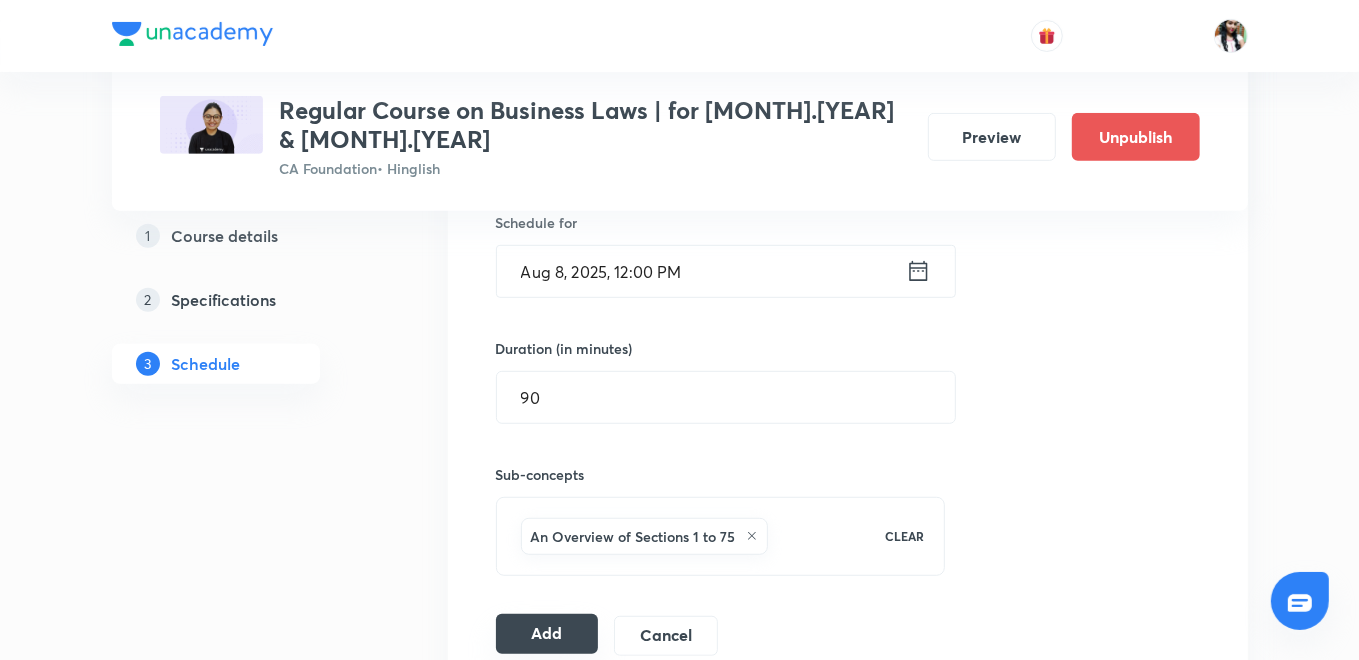 click on "Add" at bounding box center [547, 634] 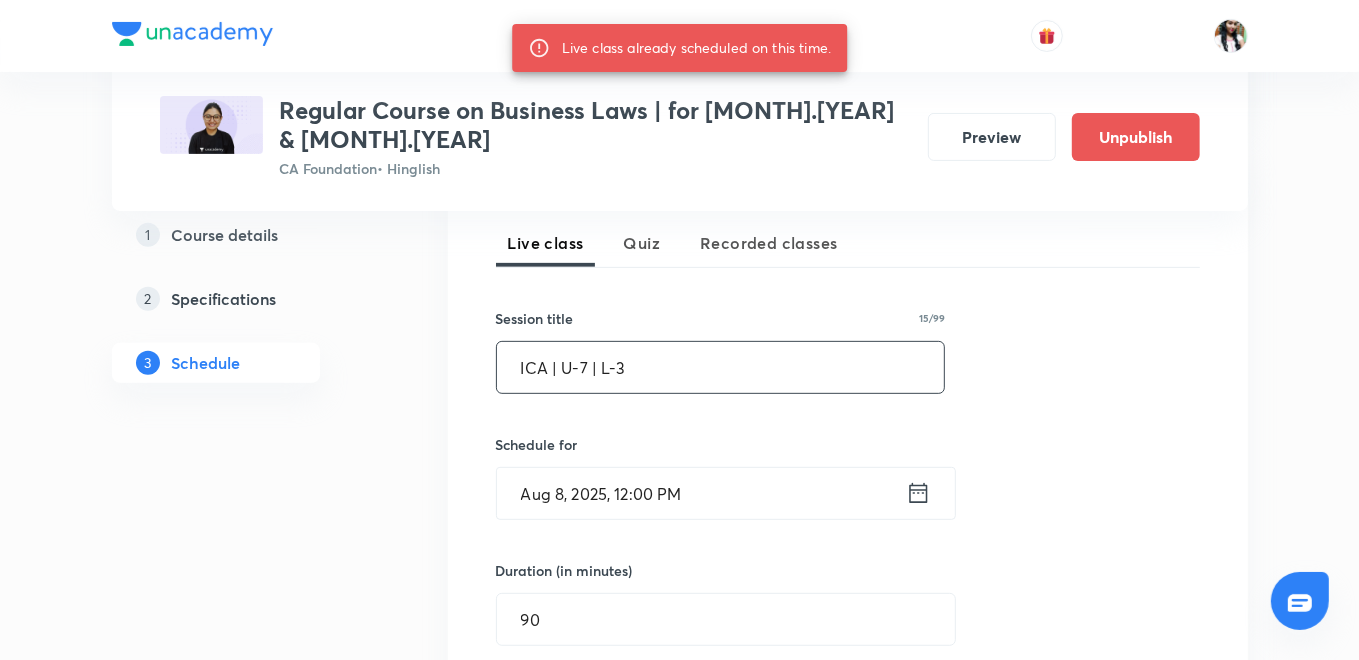 scroll, scrollTop: 333, scrollLeft: 0, axis: vertical 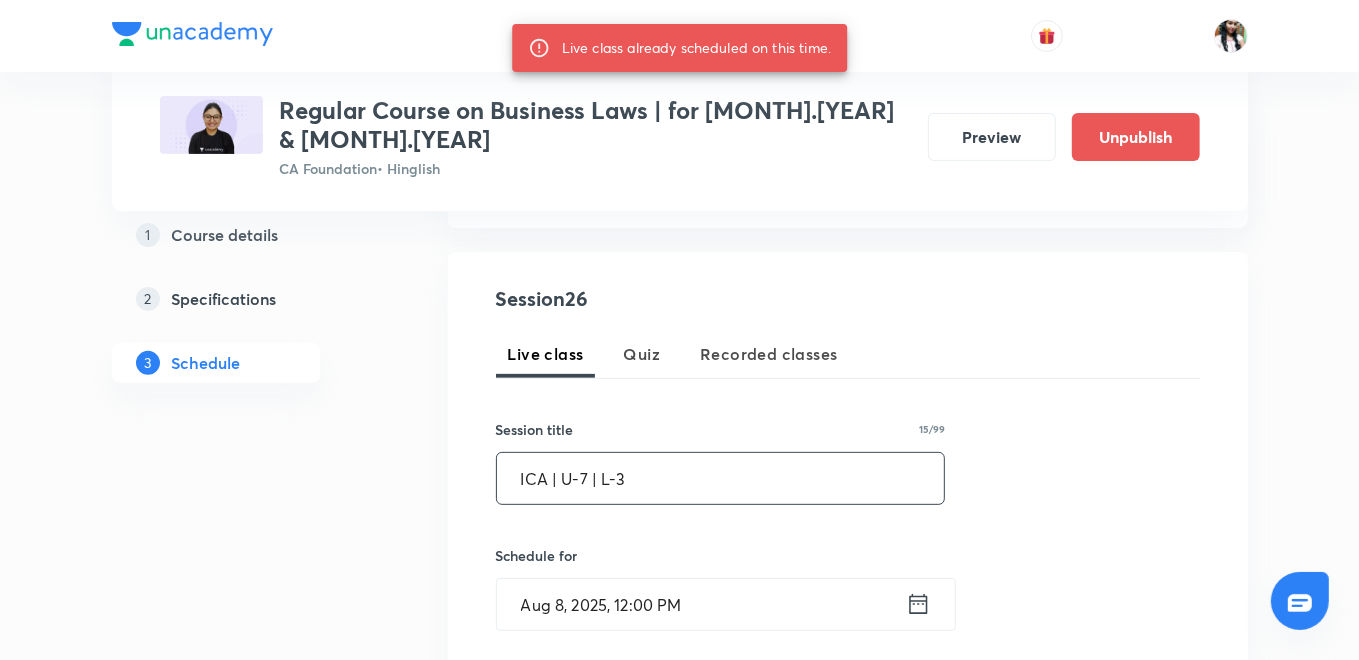 click on "ICA | U-7 | L-3" at bounding box center (721, 478) 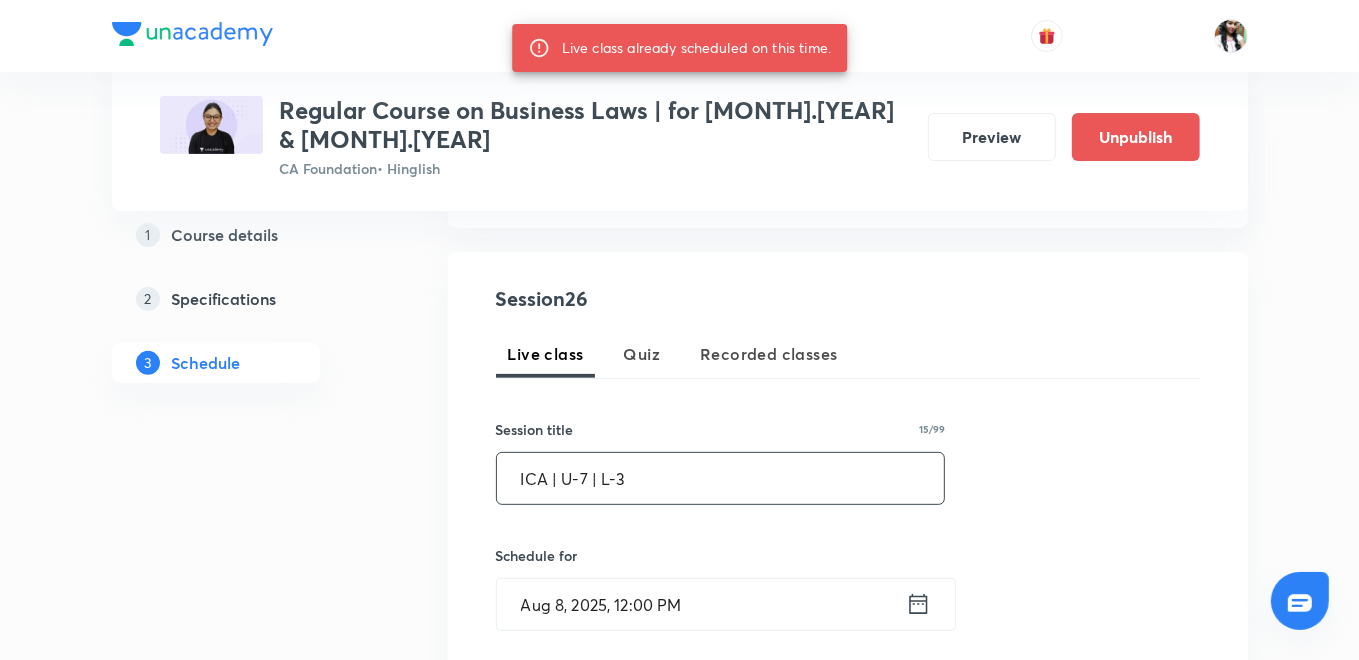 paste on "8 | L-1" 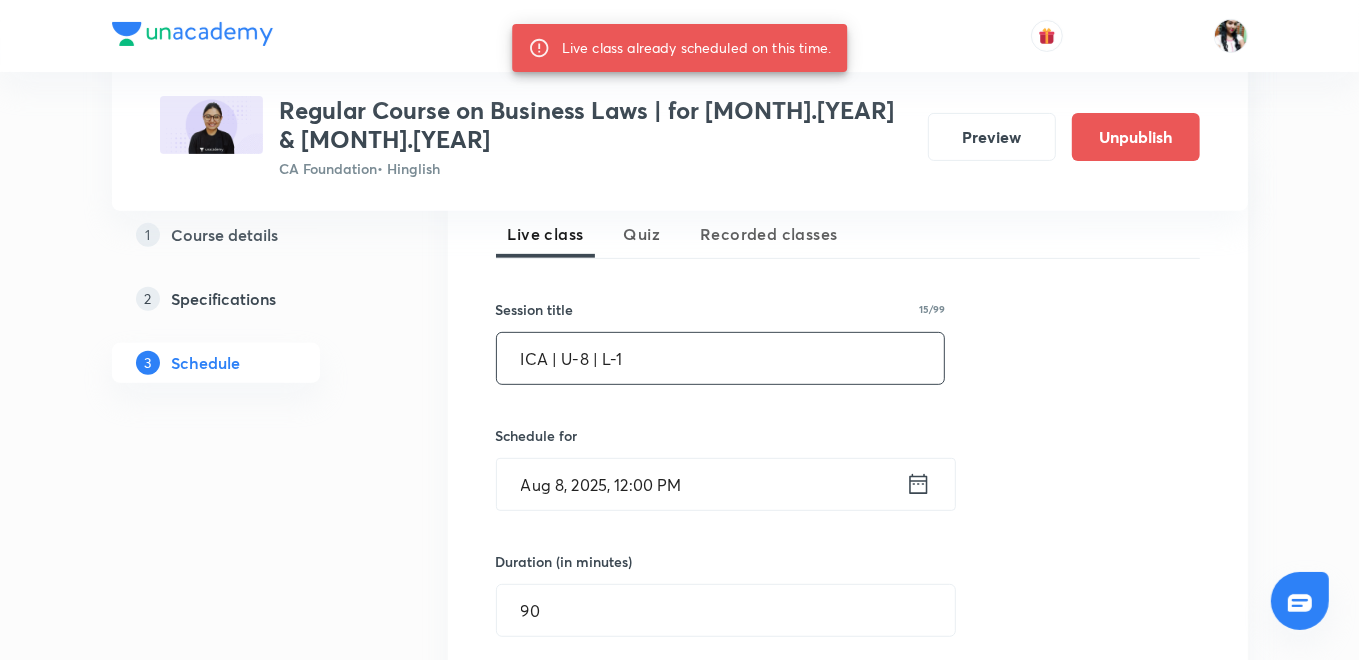 scroll, scrollTop: 555, scrollLeft: 0, axis: vertical 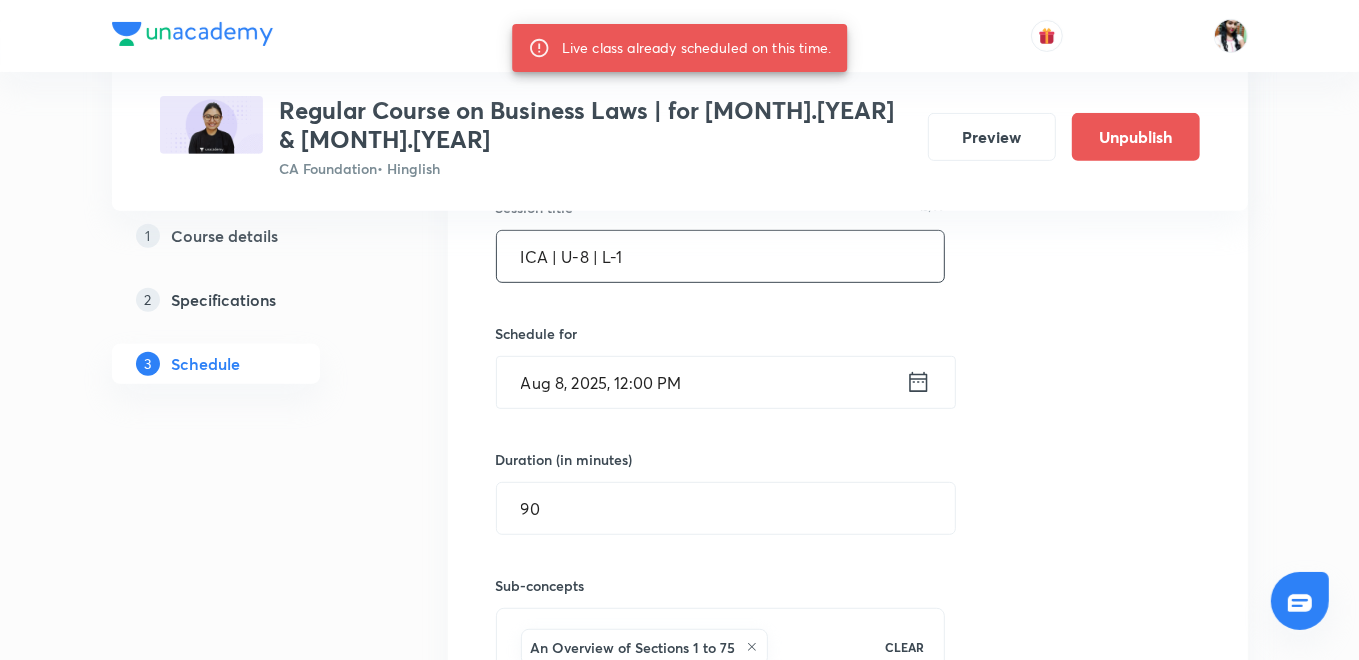 click 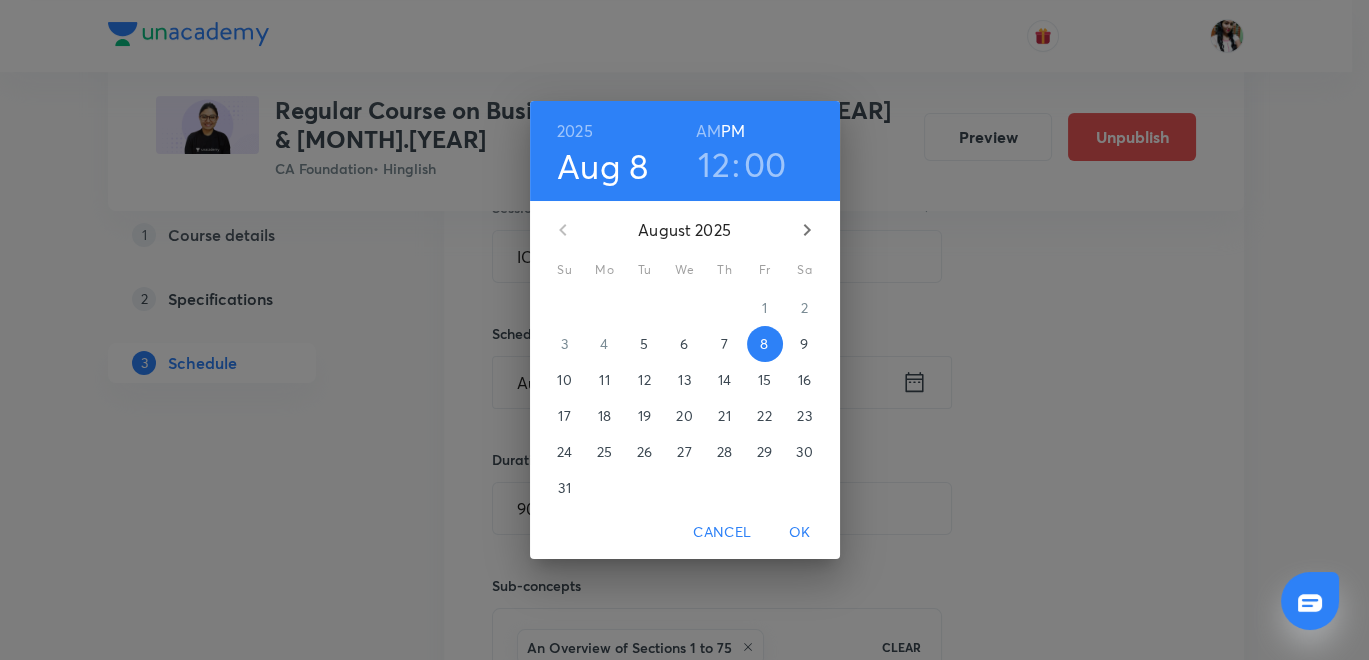 click on "11" at bounding box center [605, 380] 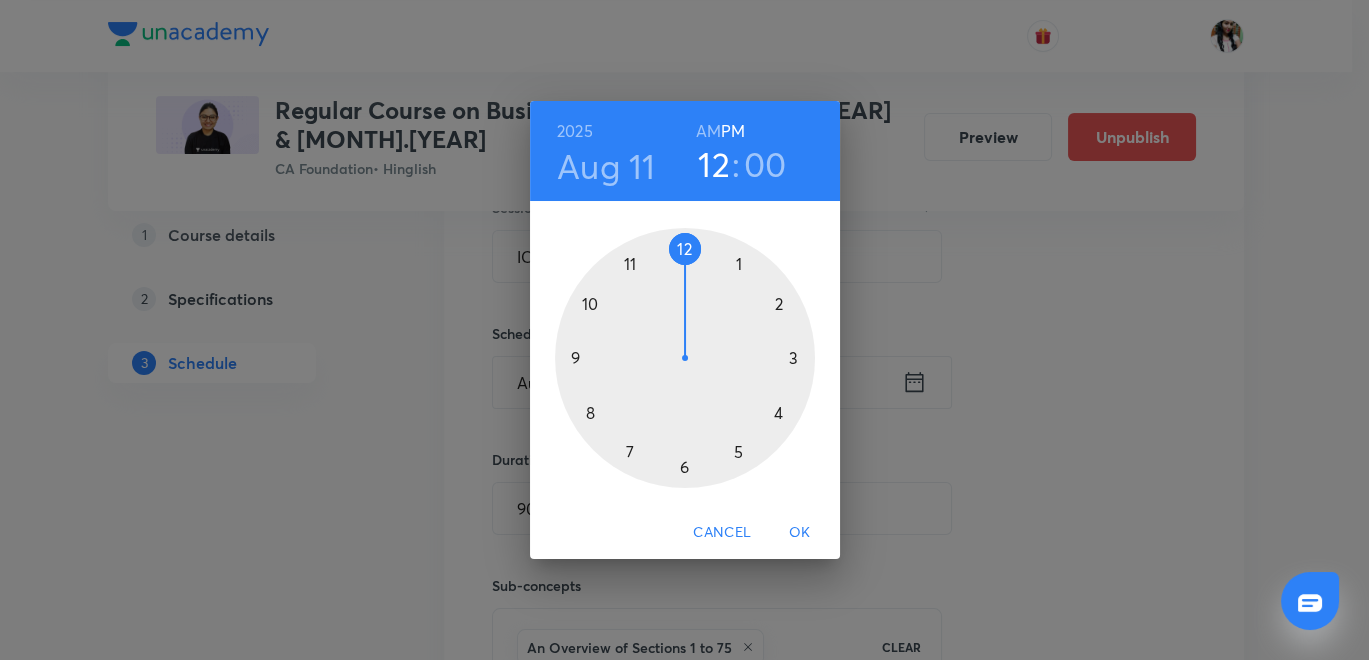 click on "OK" at bounding box center [800, 532] 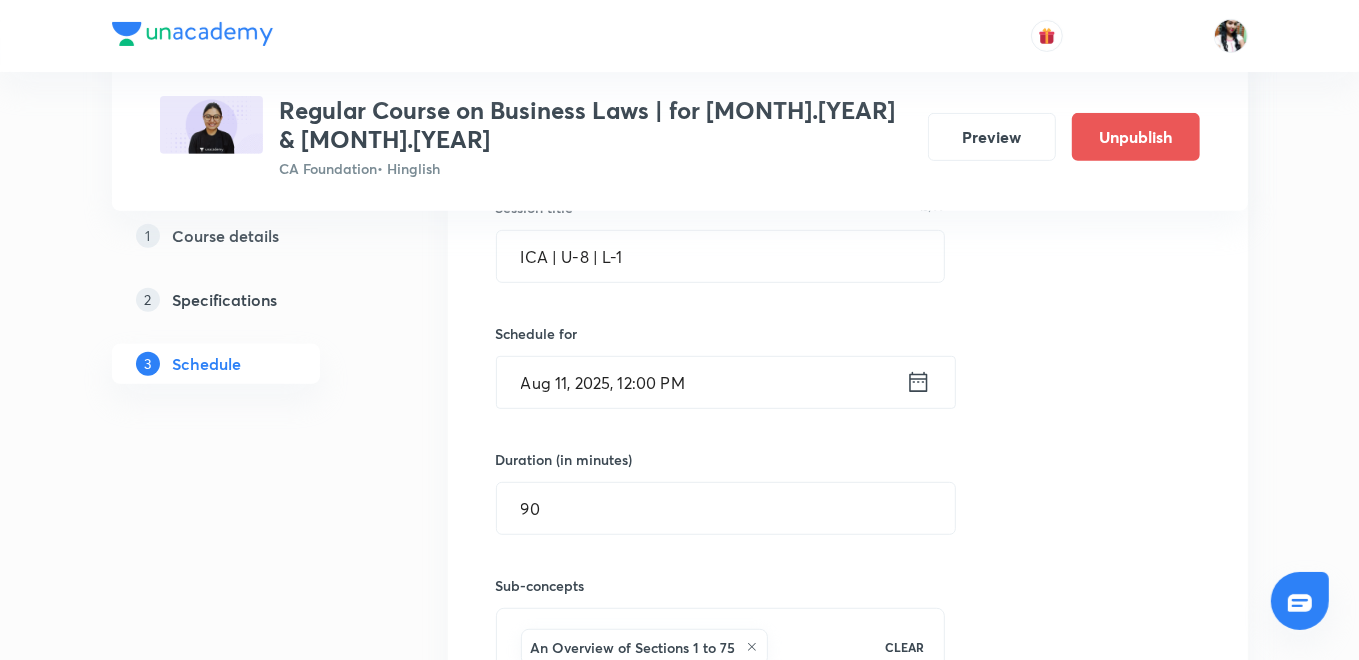scroll, scrollTop: 777, scrollLeft: 0, axis: vertical 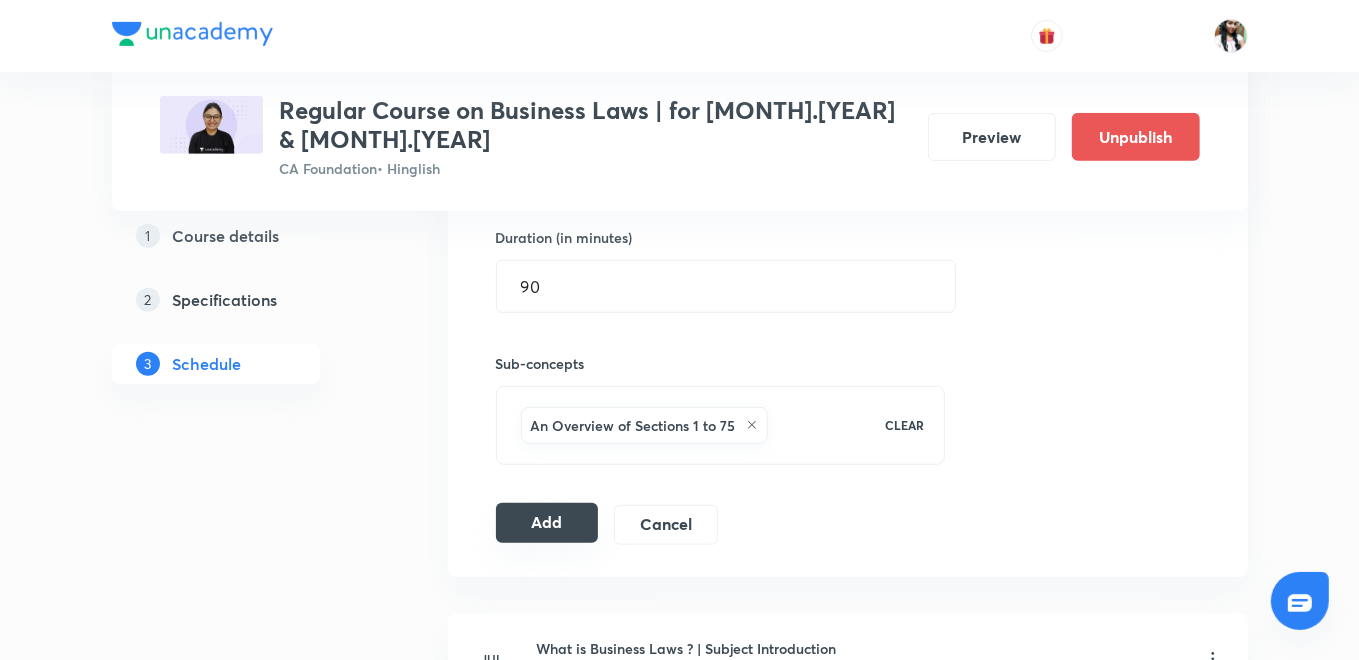 click on "Add" at bounding box center (547, 523) 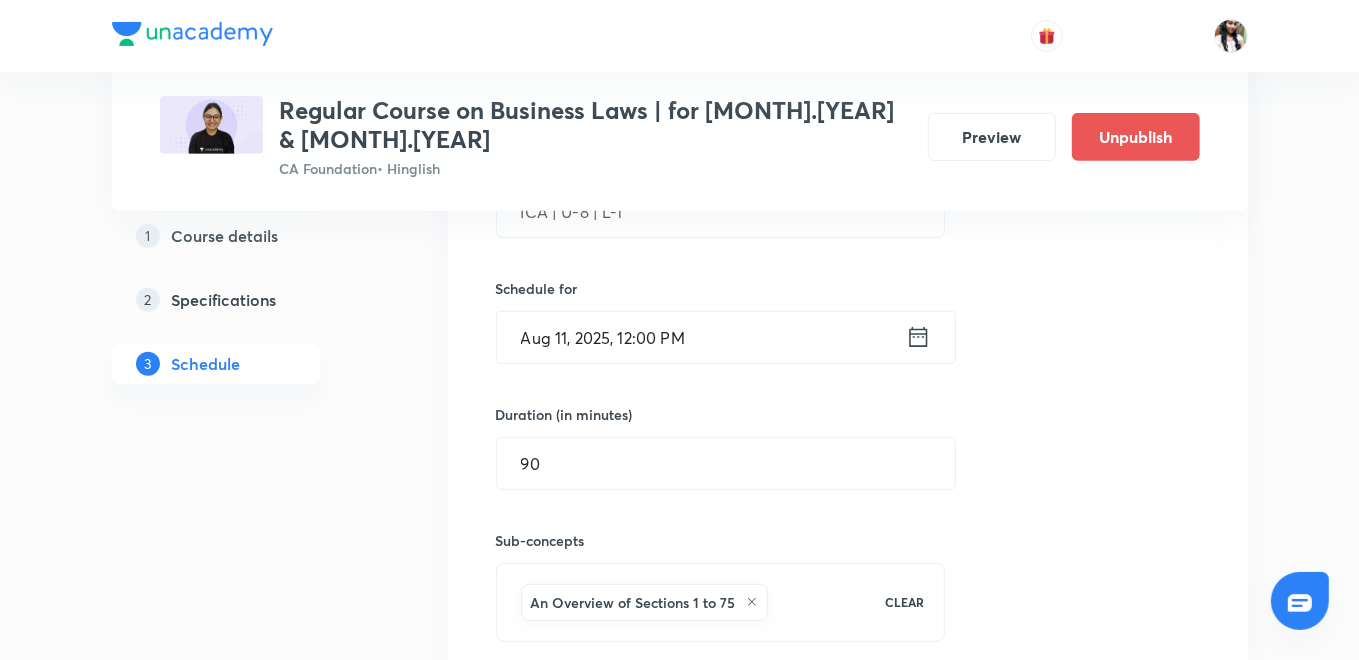 scroll, scrollTop: 444, scrollLeft: 0, axis: vertical 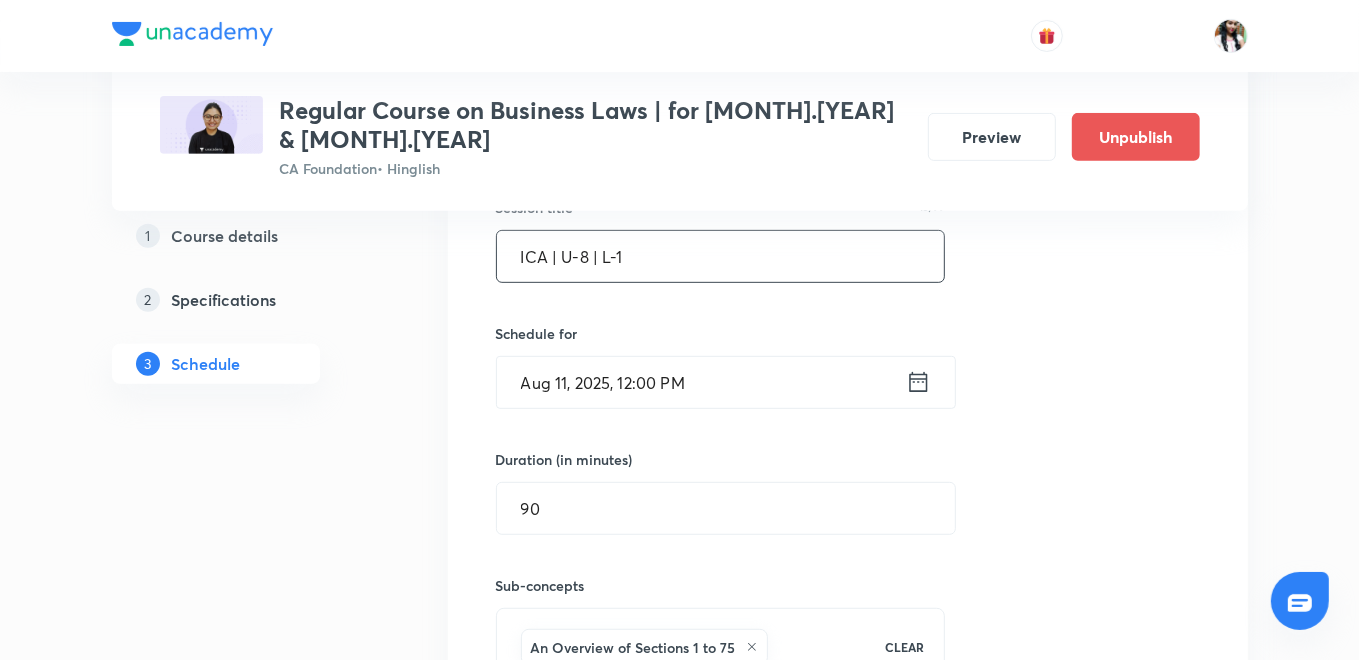 click on "ICA | U-8 | L-1" at bounding box center [721, 256] 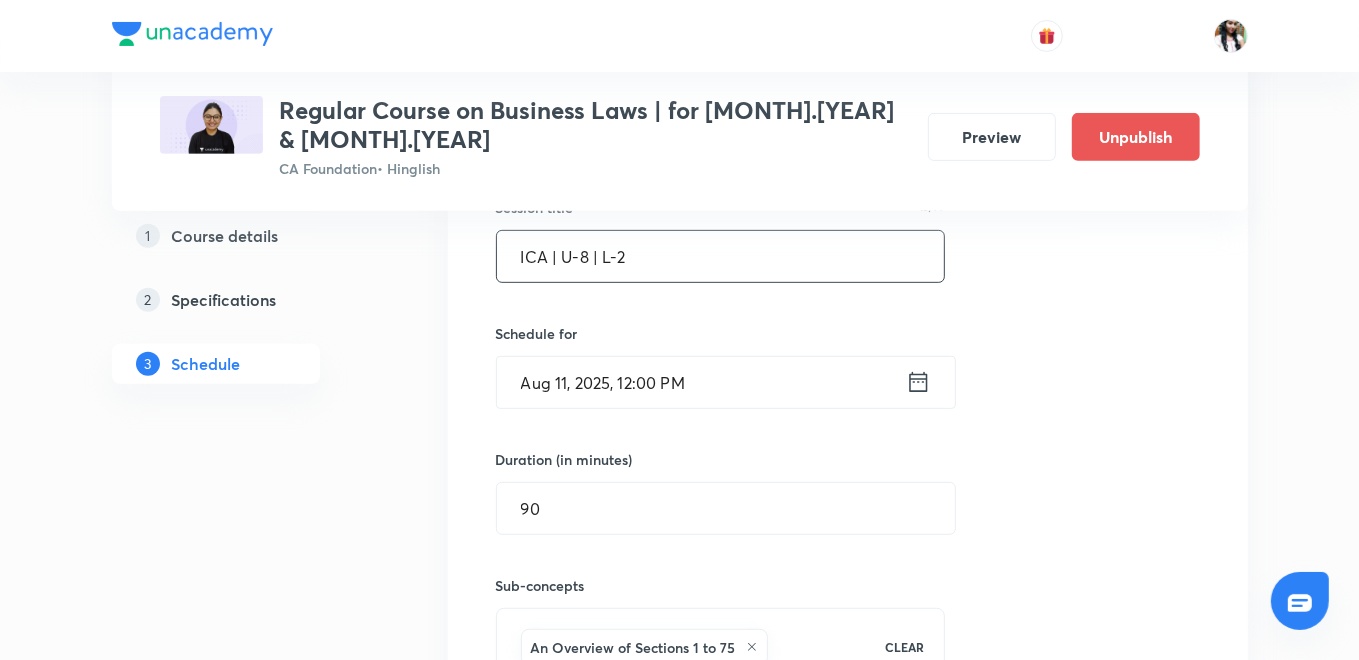 type on "ICA | U-8 | L-2" 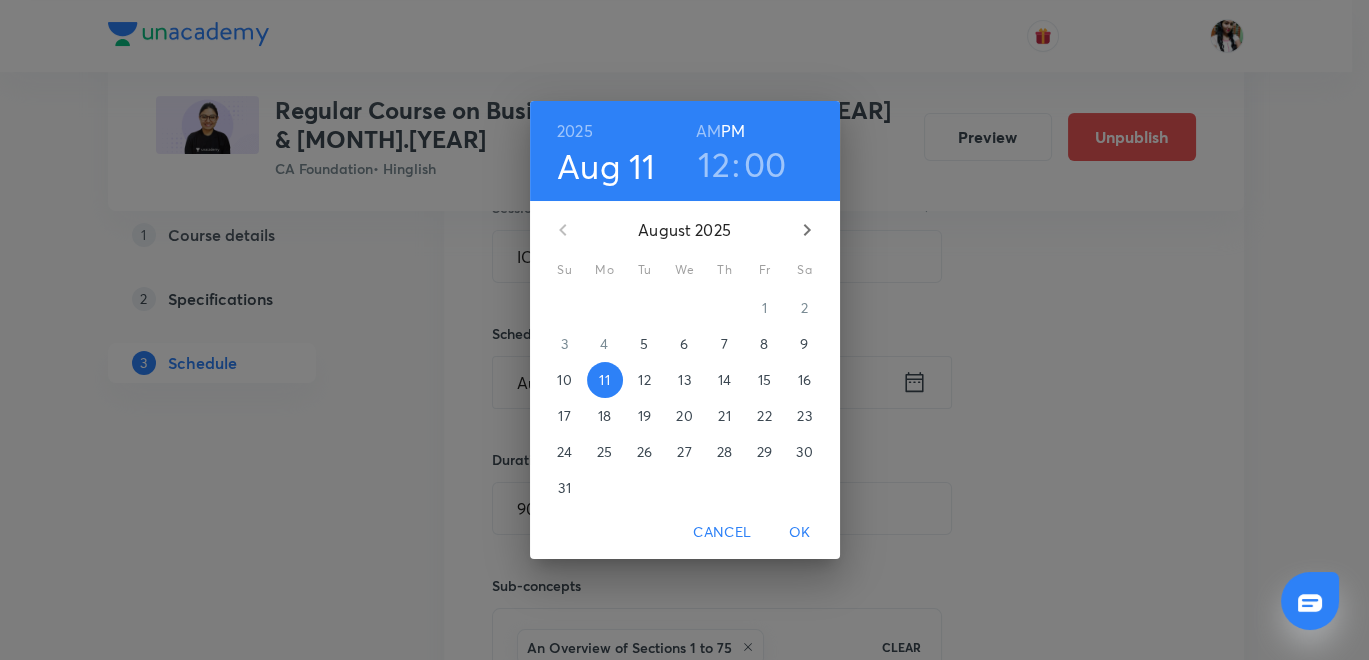 click on "12" at bounding box center (644, 380) 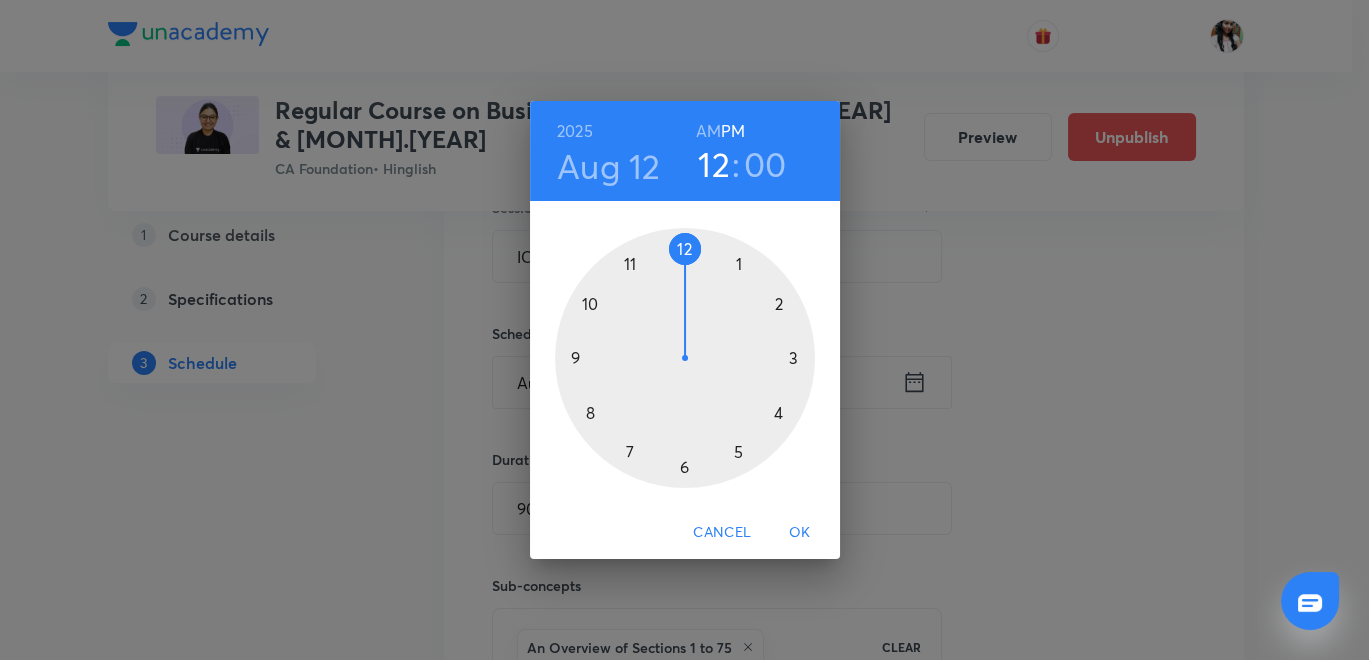 click on "OK" at bounding box center (800, 532) 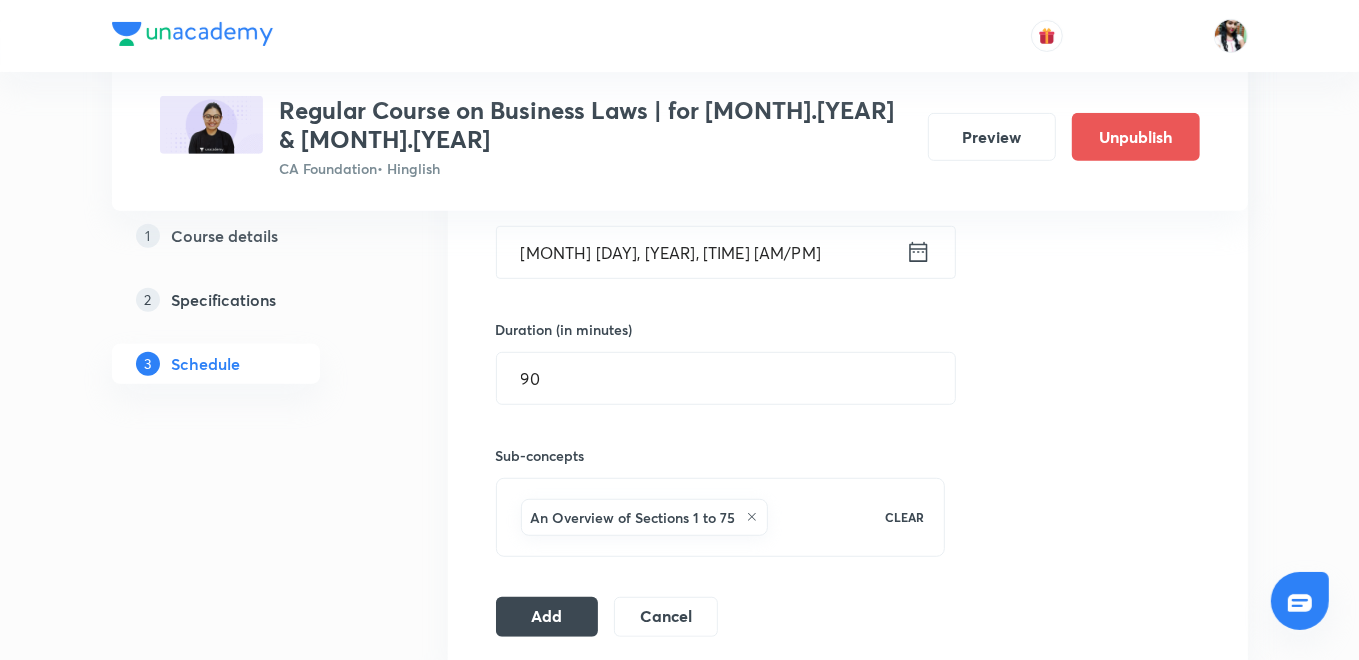 scroll, scrollTop: 777, scrollLeft: 0, axis: vertical 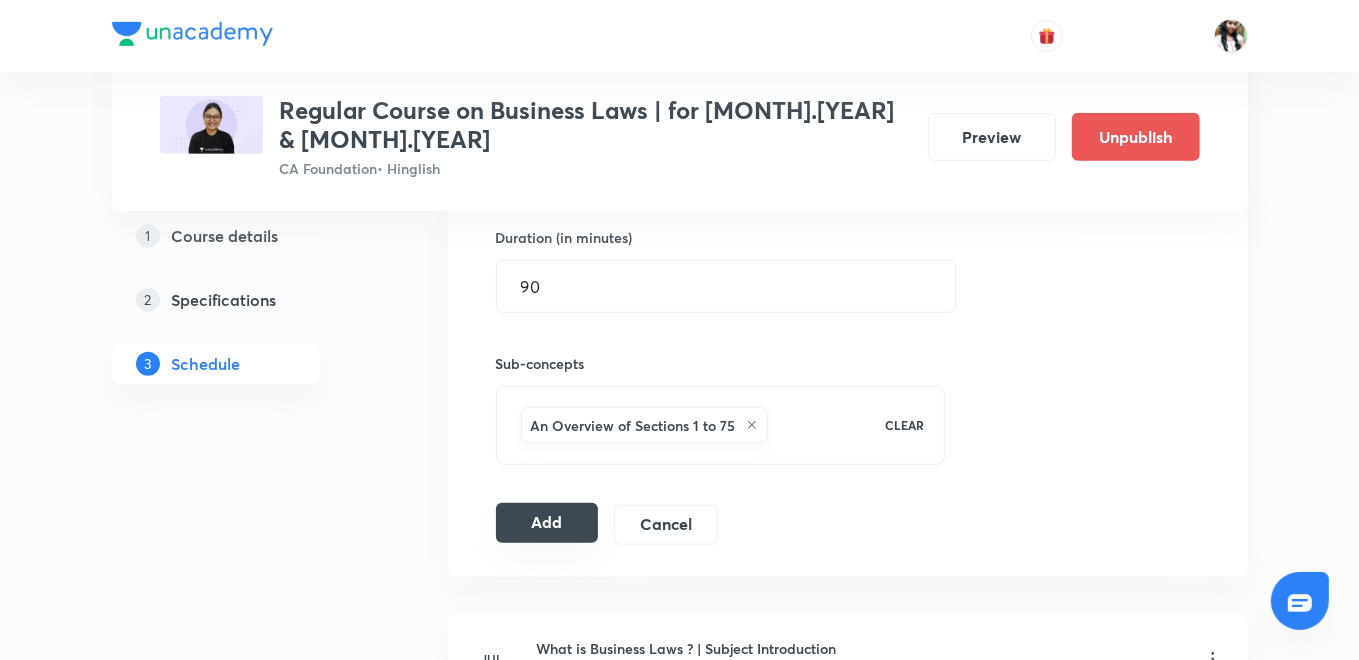 click on "Add" at bounding box center [547, 523] 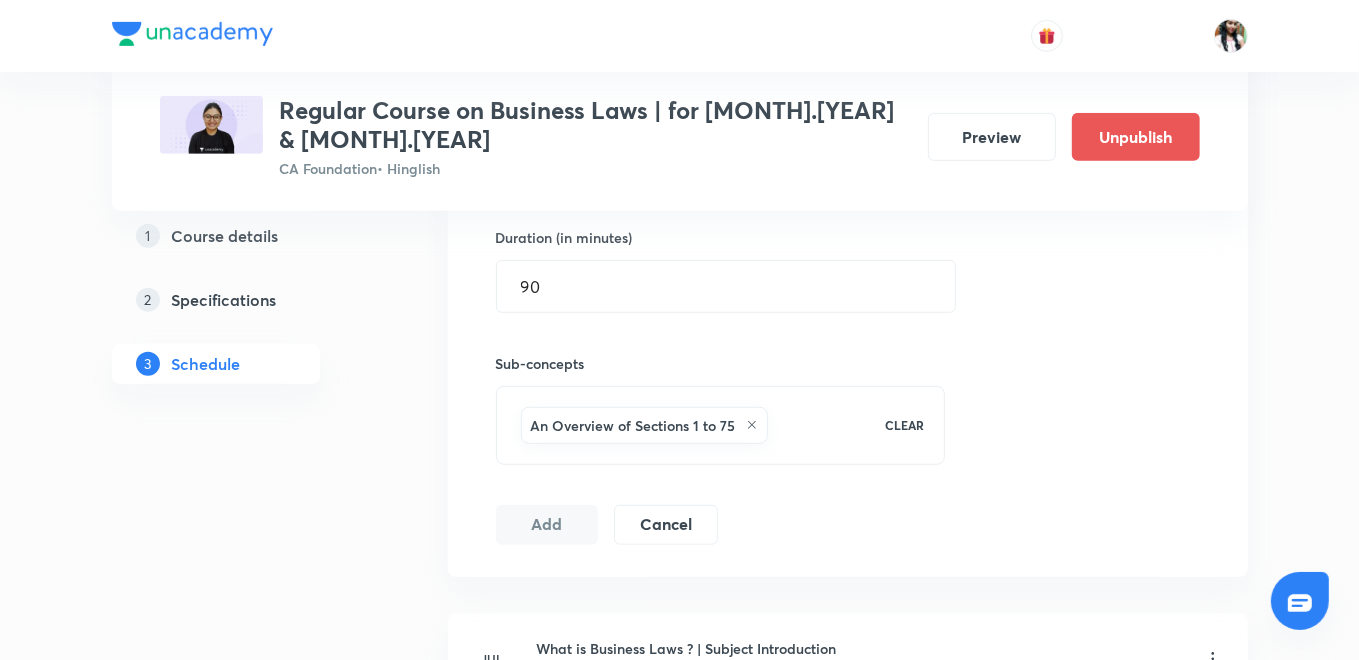 scroll, scrollTop: 555, scrollLeft: 0, axis: vertical 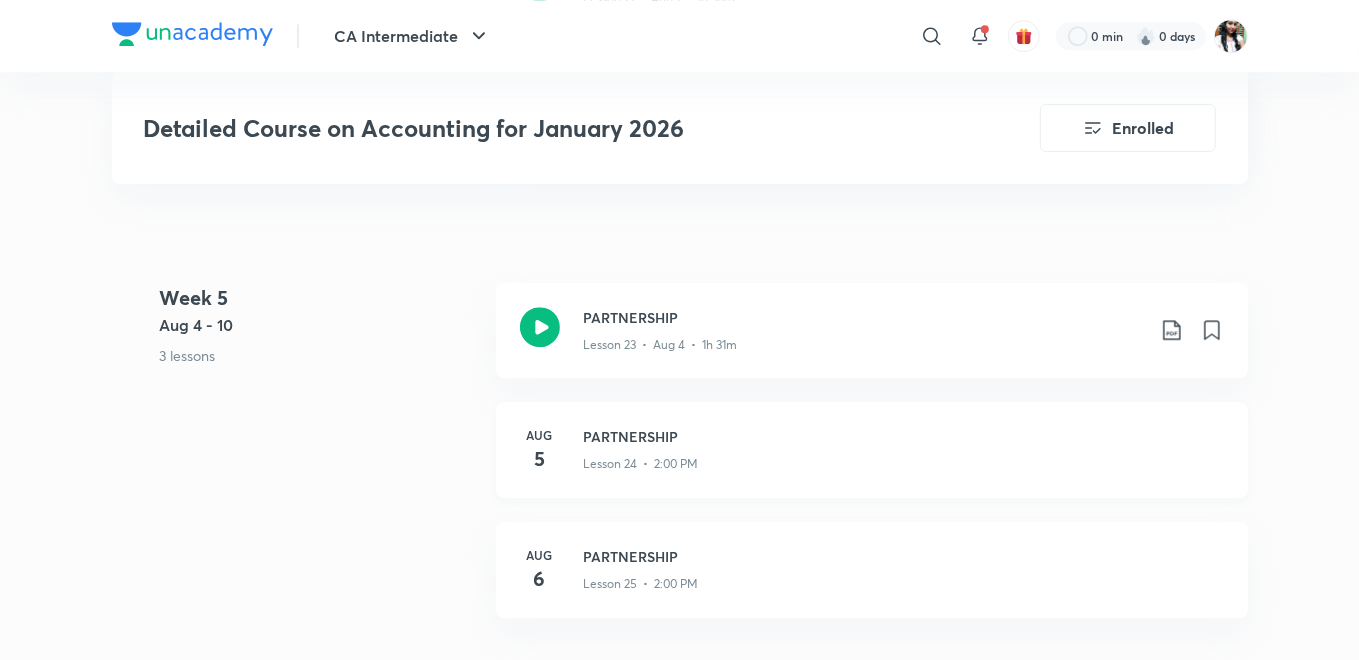 click on "PARTNERSHIP" at bounding box center [904, 436] 